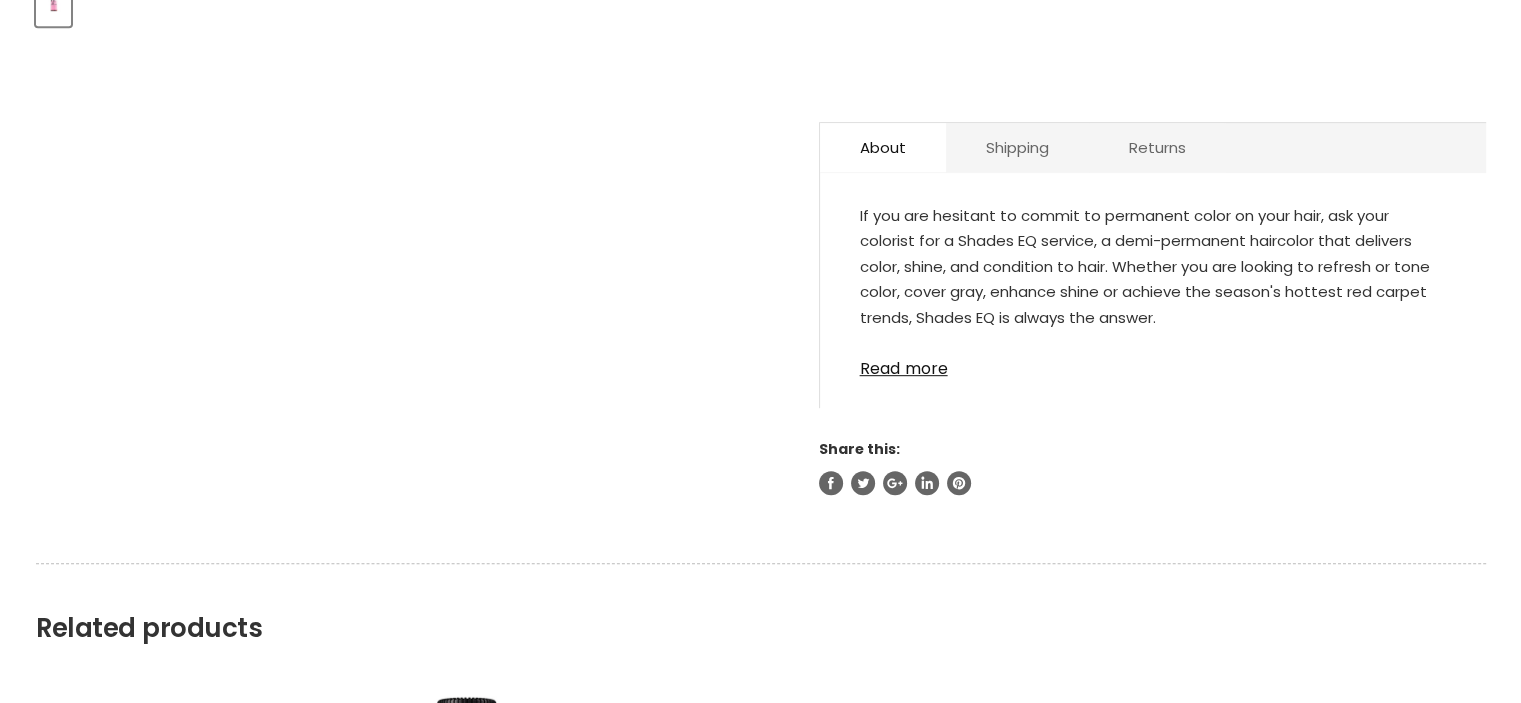 select on "07GB Butterscotch" 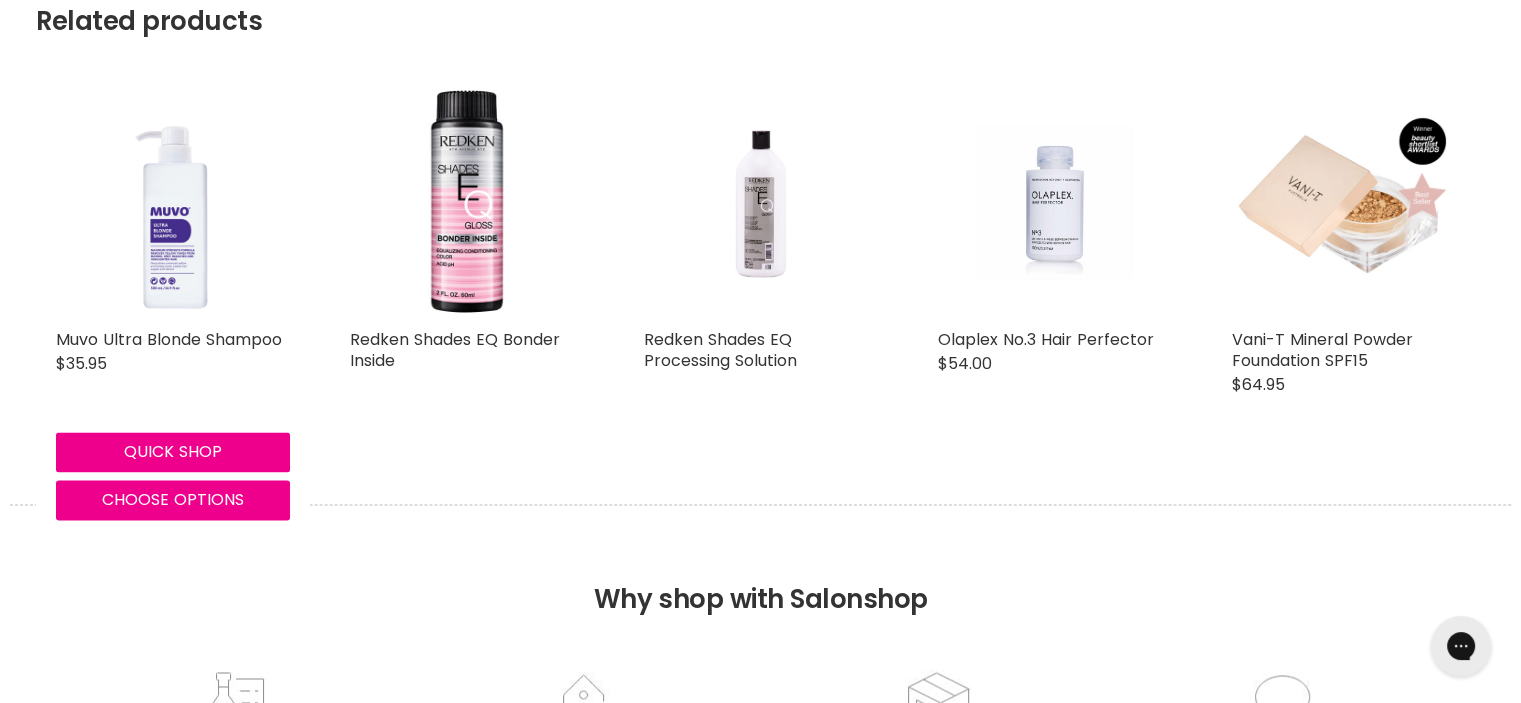 scroll, scrollTop: 3095, scrollLeft: 0, axis: vertical 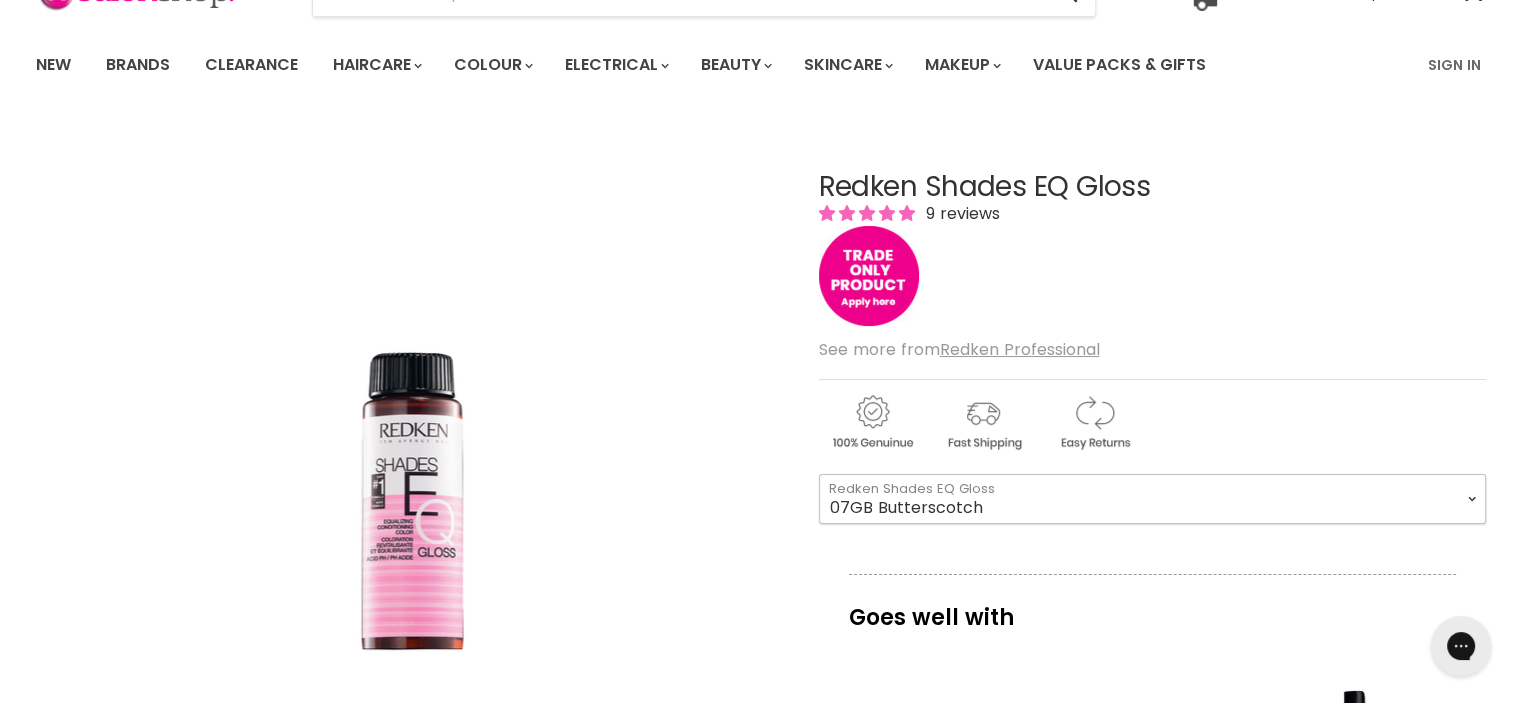 click on "08VB Violet Frost
05V Cosmic Violet
06VB Violet Lagoon
04NA Storm Cloud
06NA Granite
08NA Volcanic
09NA Mist
06T Iron
07T Steel
08T Silver
06GN Moss
08GN Ivy
01B Onyx" at bounding box center [1152, 499] 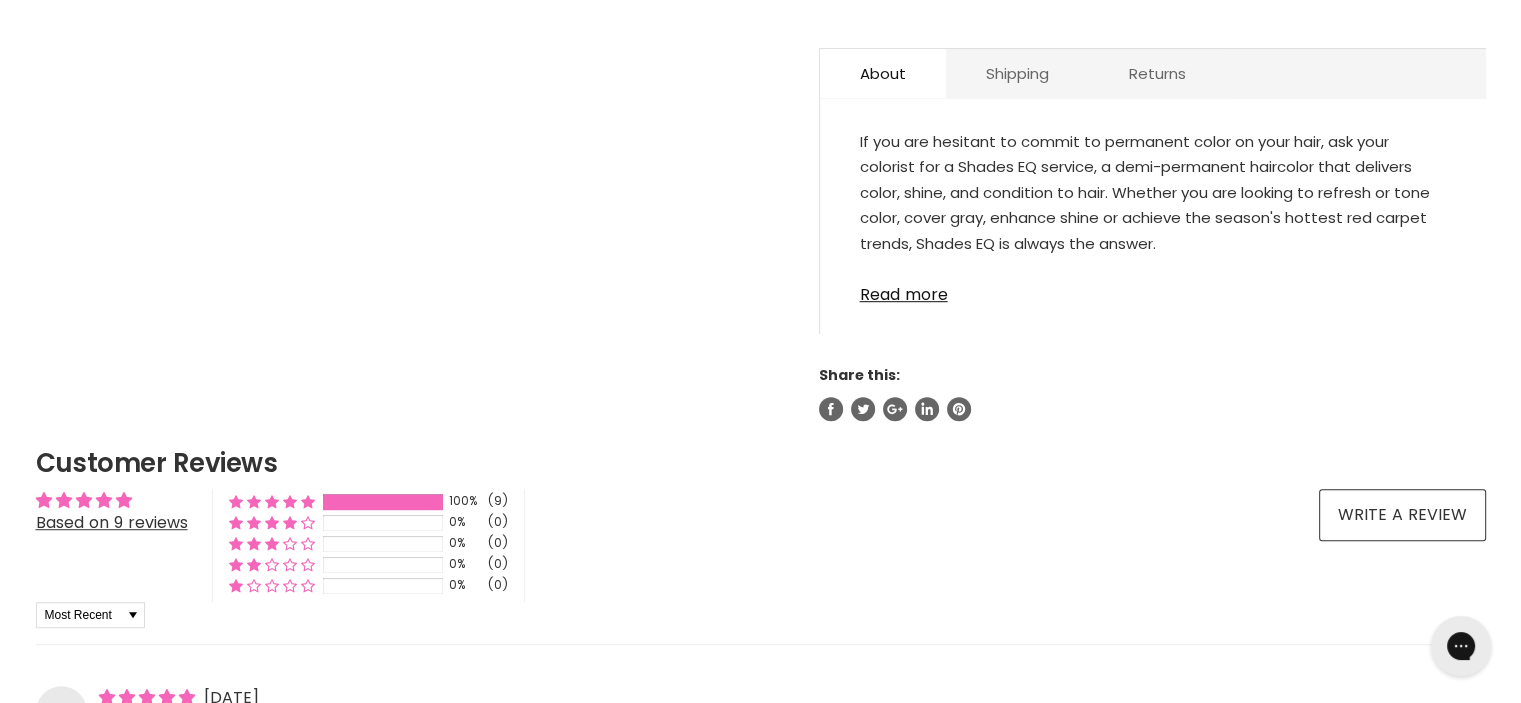 scroll, scrollTop: 1164, scrollLeft: 0, axis: vertical 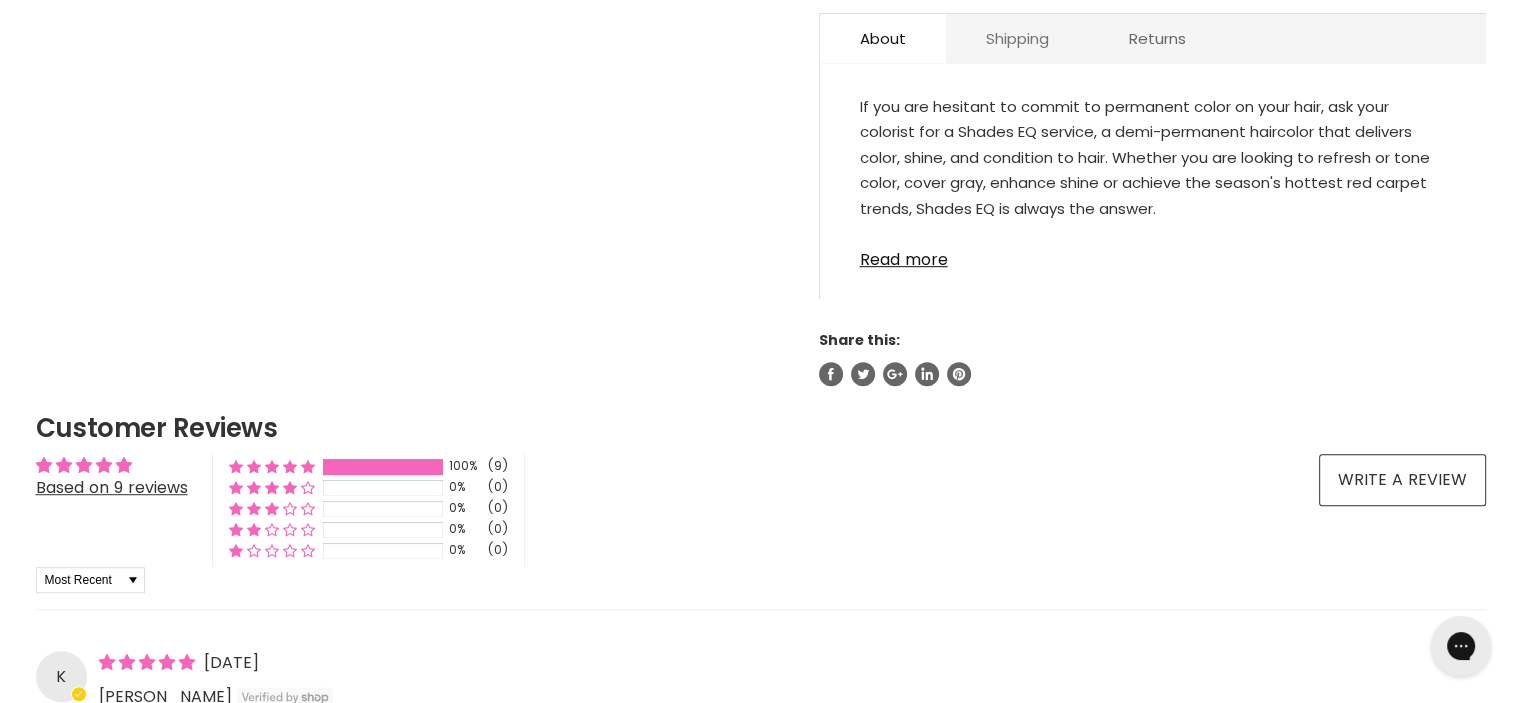 click on "Shipping" at bounding box center [1017, 38] 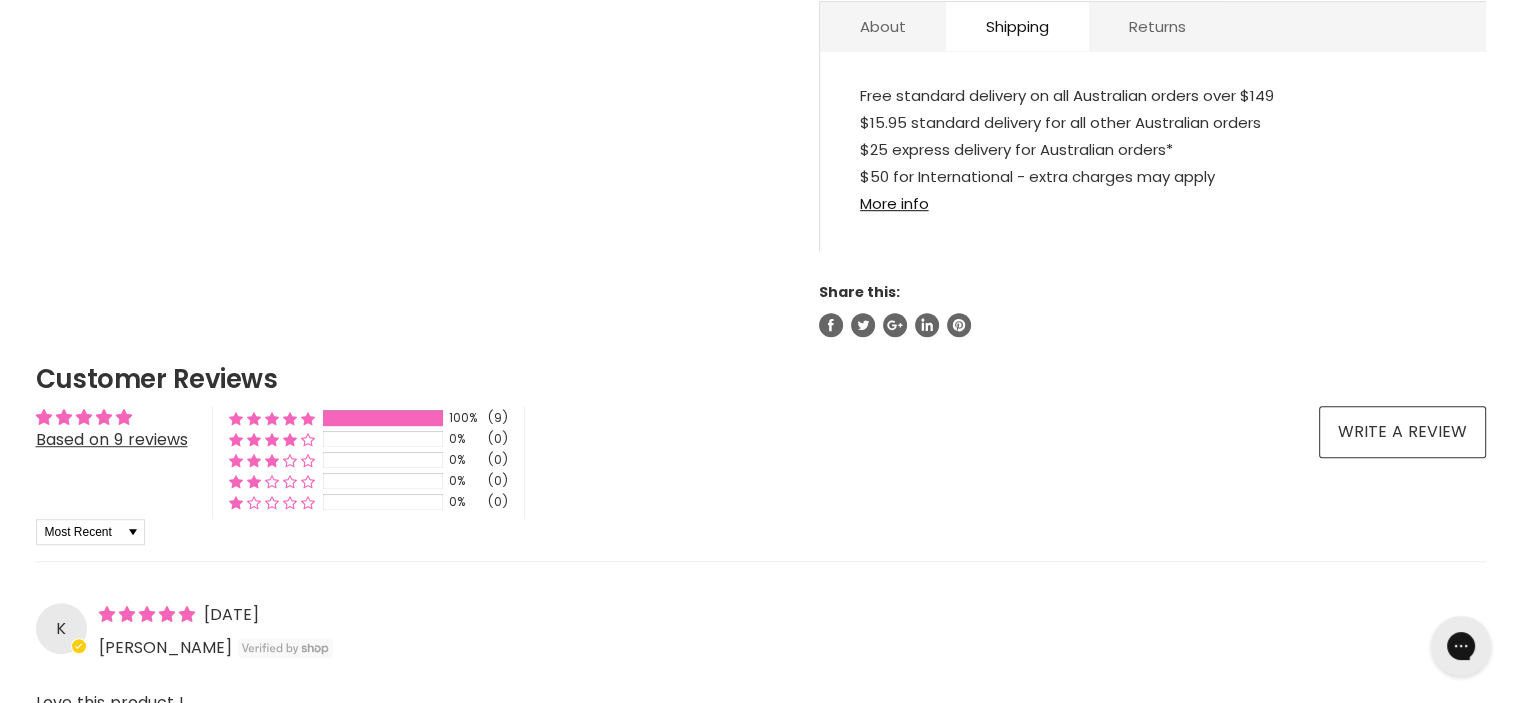 scroll, scrollTop: 1216, scrollLeft: 0, axis: vertical 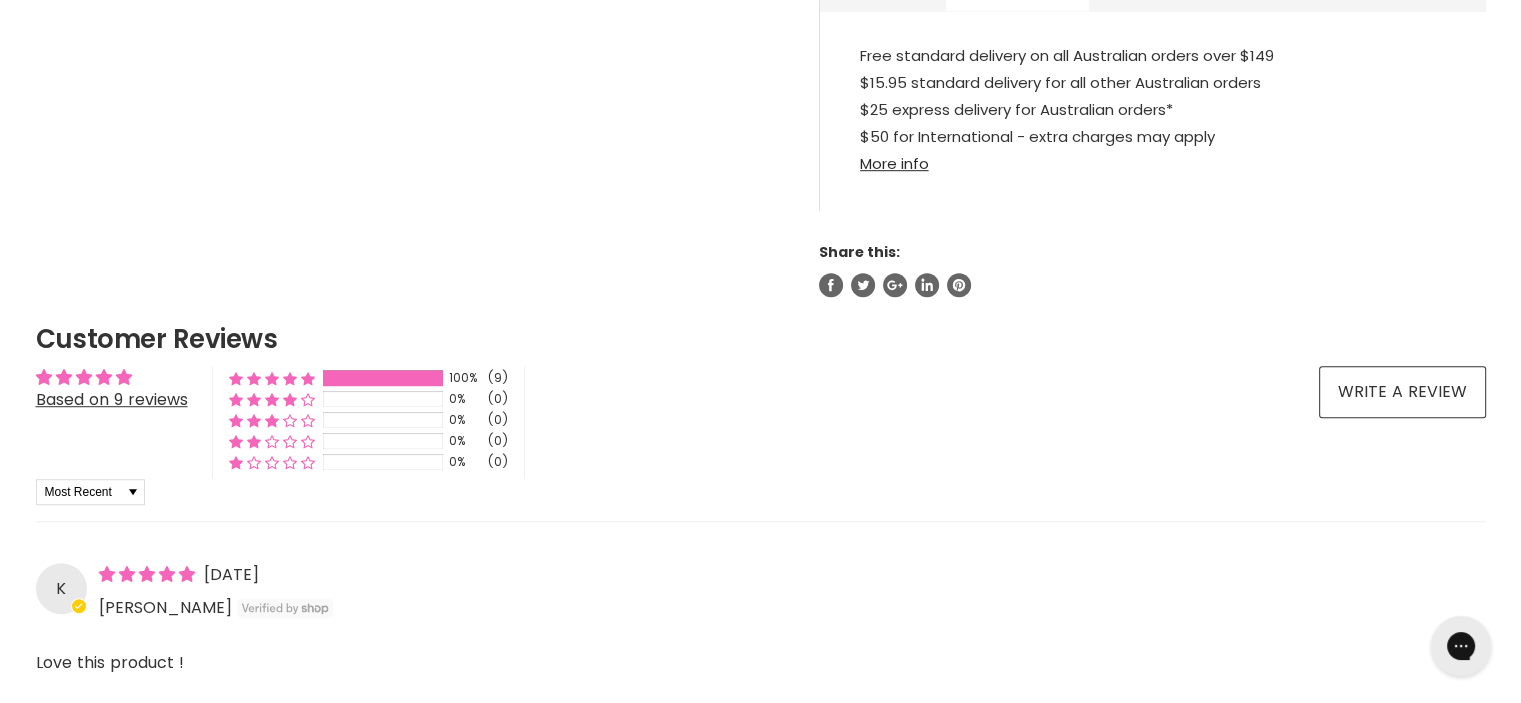 click on "More info" at bounding box center [894, 163] 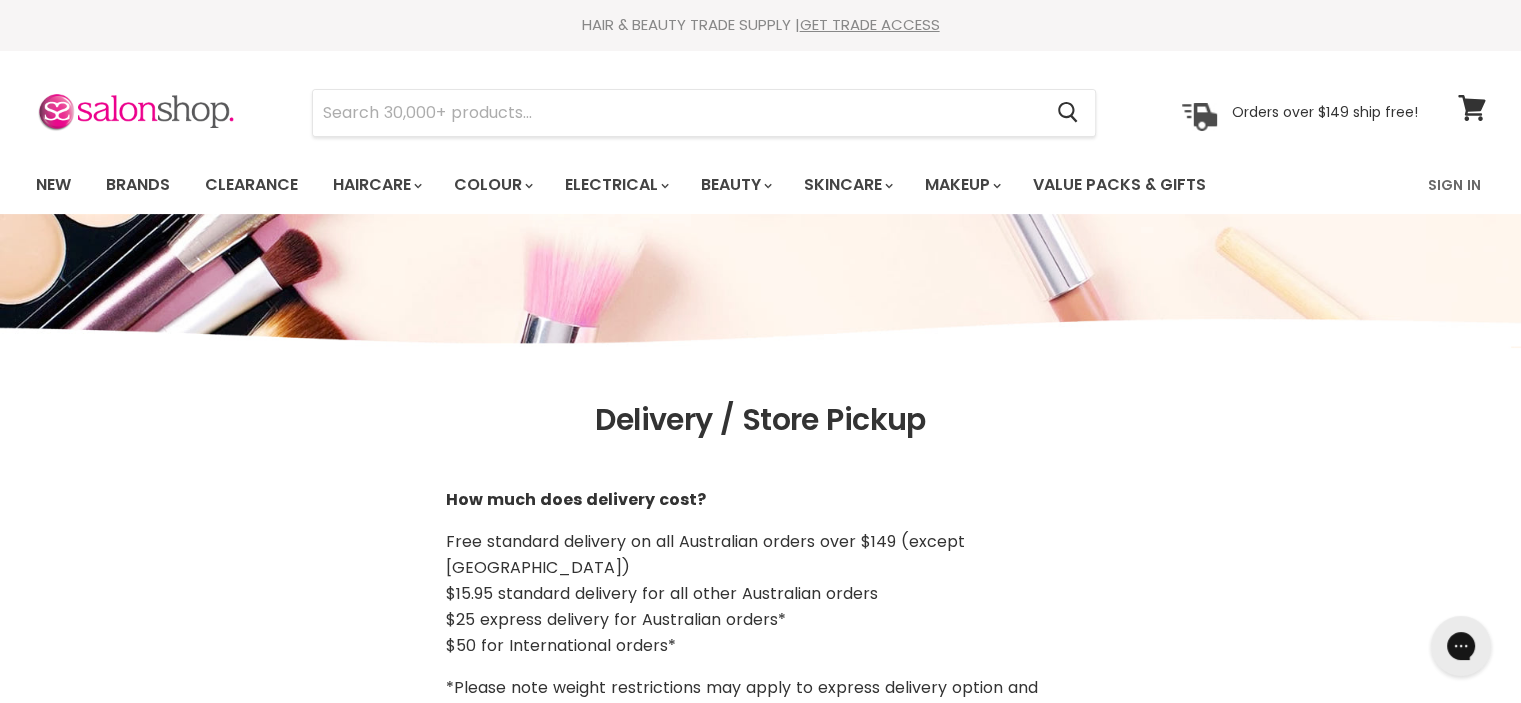 scroll, scrollTop: 0, scrollLeft: 0, axis: both 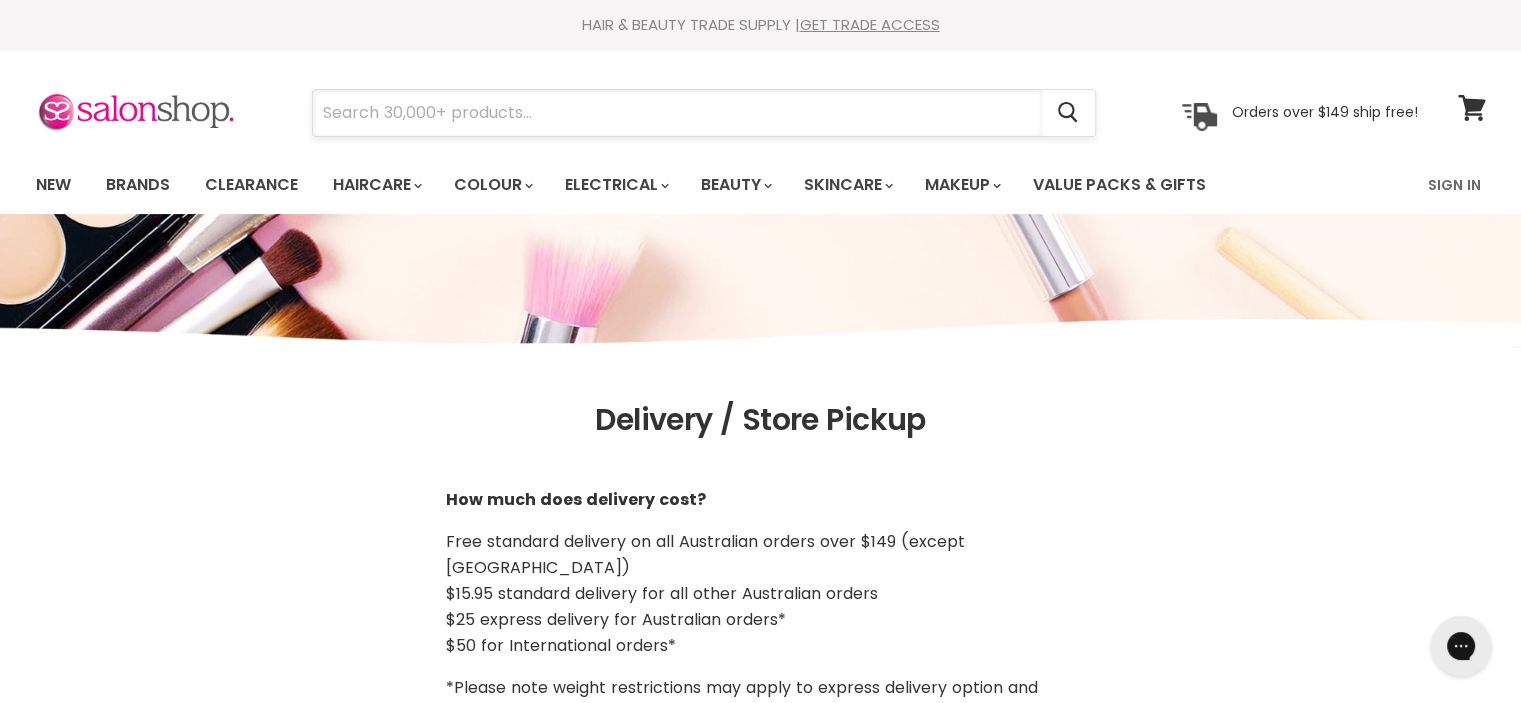 click at bounding box center (677, 113) 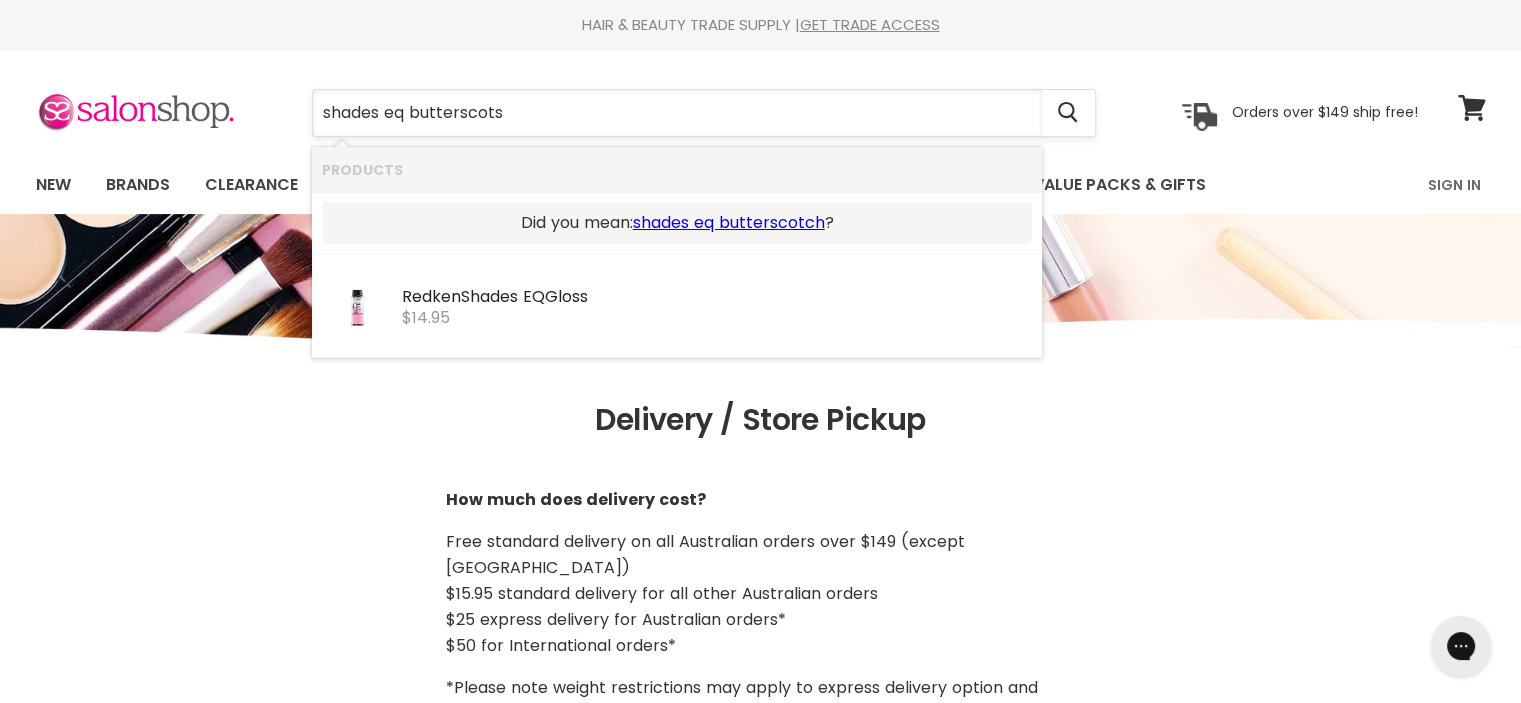 type on "shades eq butterscotsh" 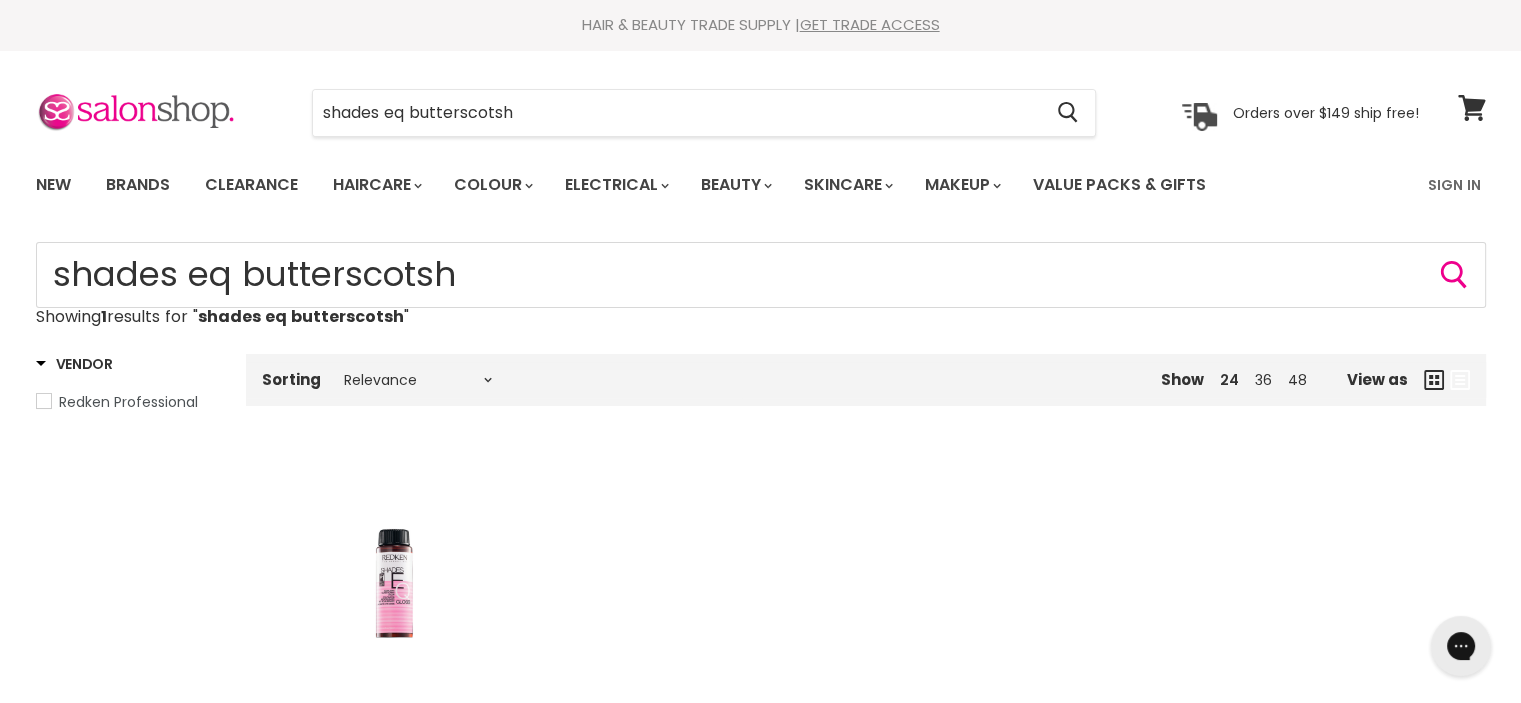 scroll, scrollTop: 0, scrollLeft: 0, axis: both 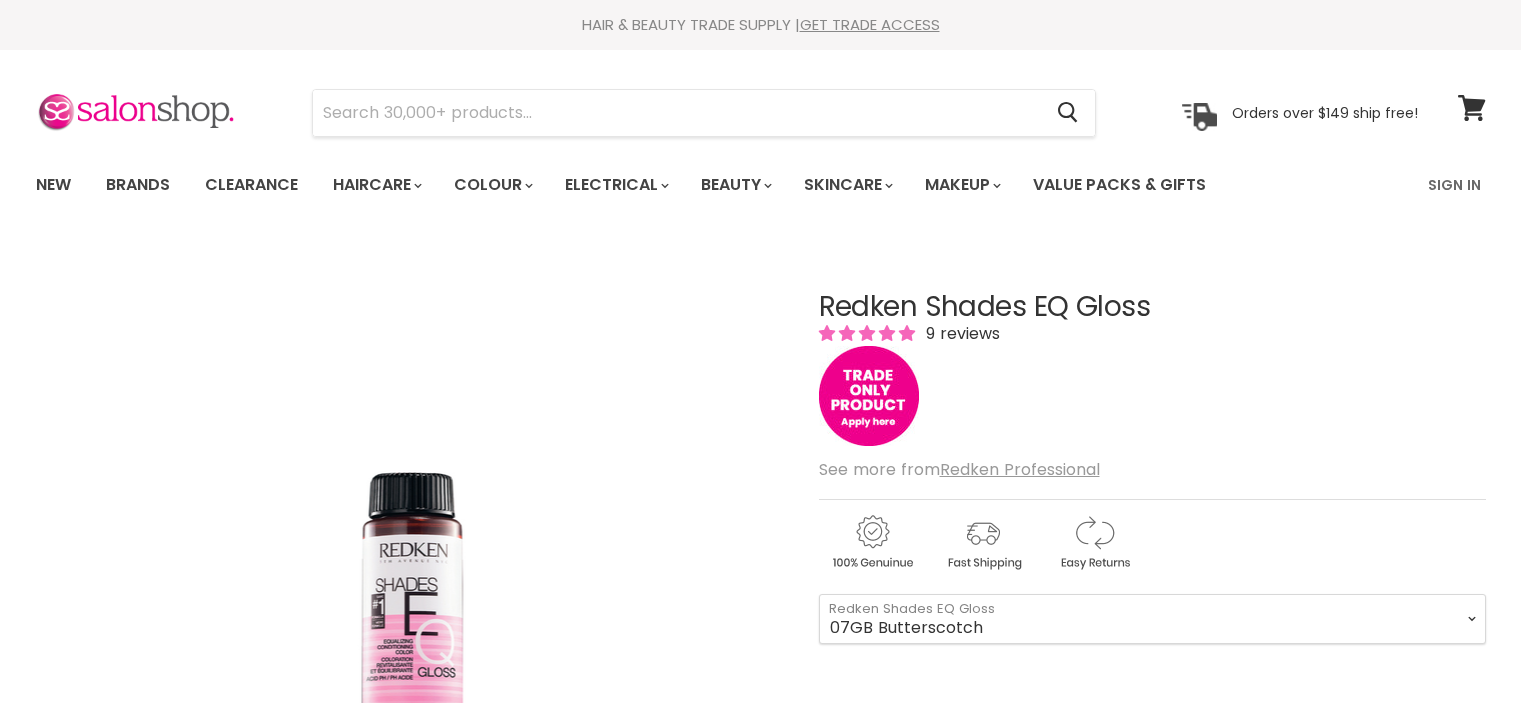 select on "07GB Butterscotch" 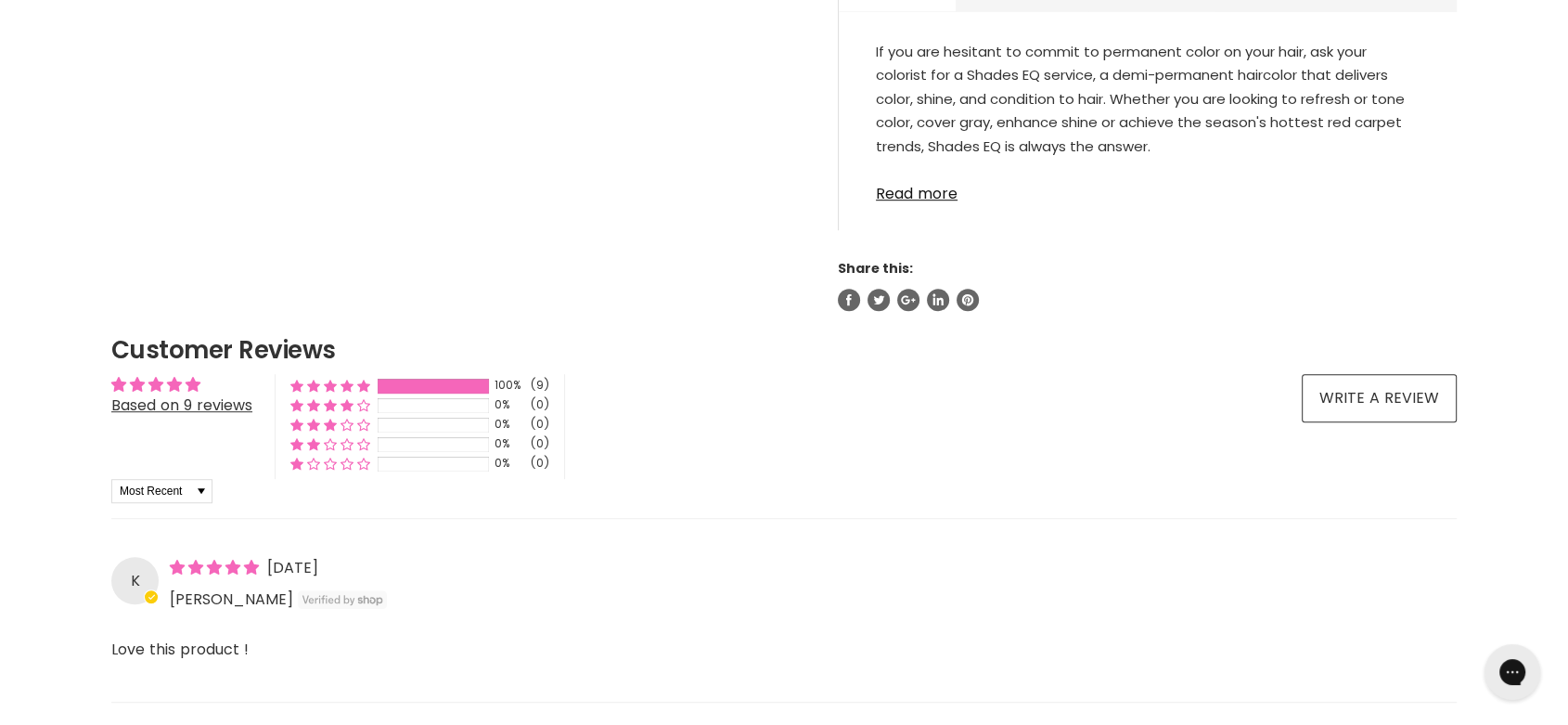 scroll, scrollTop: 0, scrollLeft: 0, axis: both 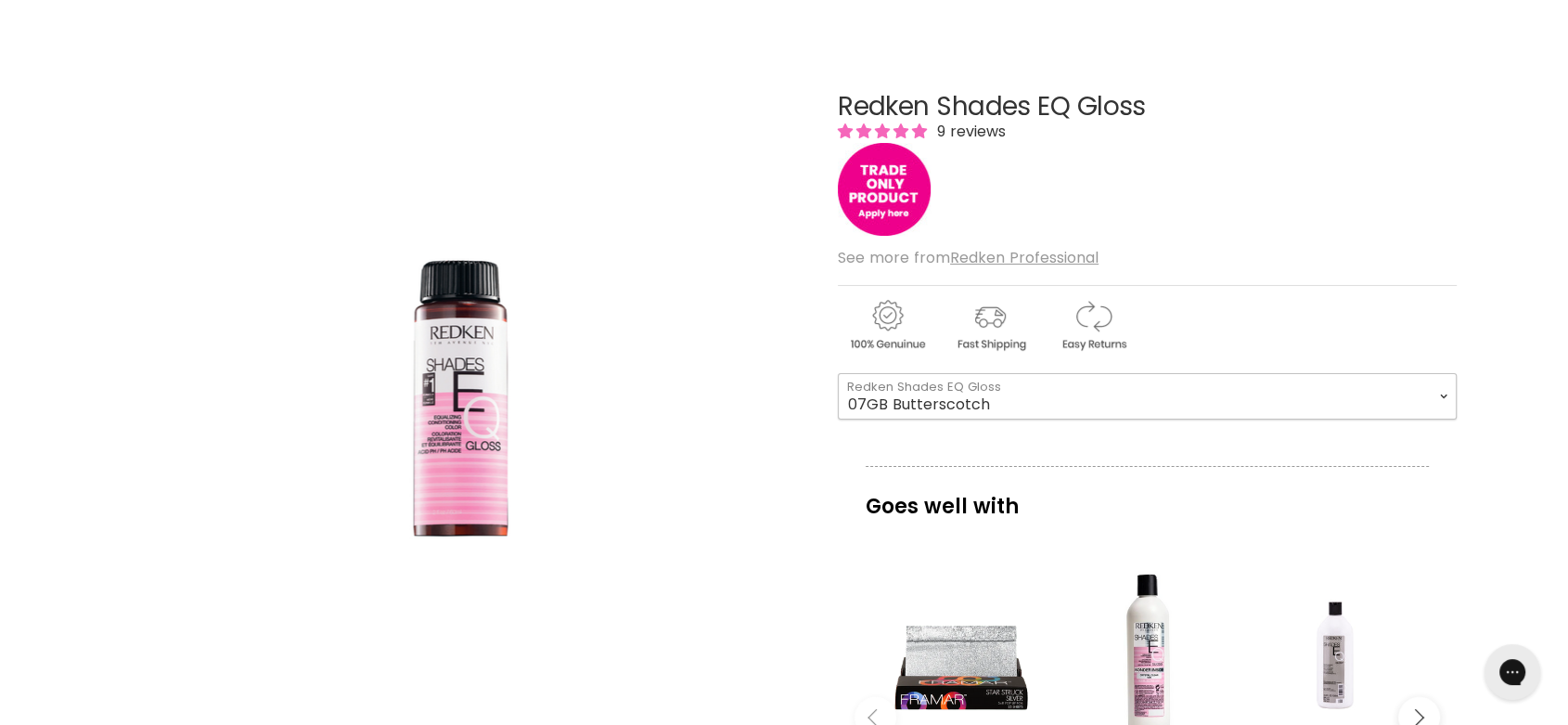 click on "08VB Violet Frost
05V Cosmic Violet
06VB Violet Lagoon
04NA Storm Cloud
06NA Granite
08NA Volcanic
09NA Mist
06T Iron
07T Steel
08T Silver
06GN Moss
08GN Ivy
01B Onyx" at bounding box center [1147, 396] 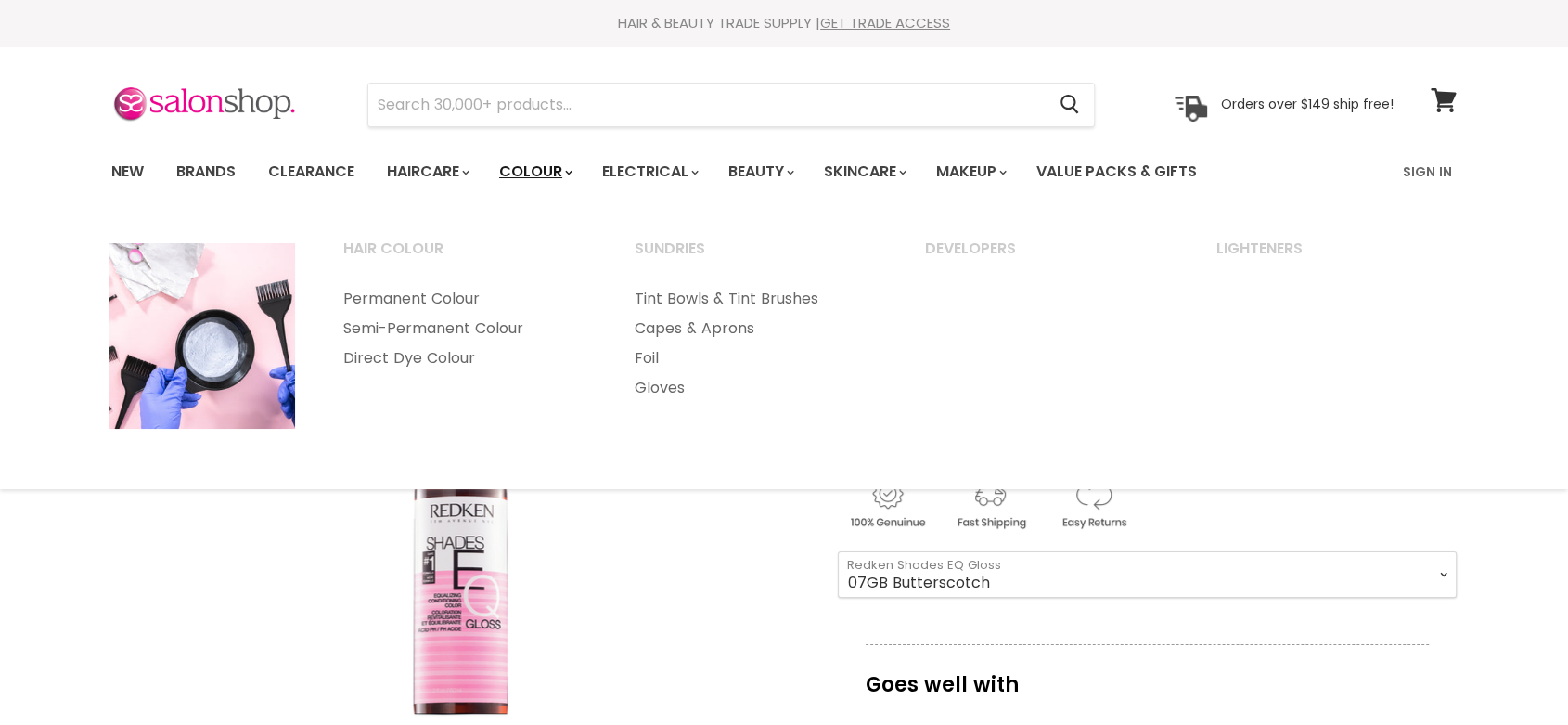 scroll, scrollTop: 0, scrollLeft: 0, axis: both 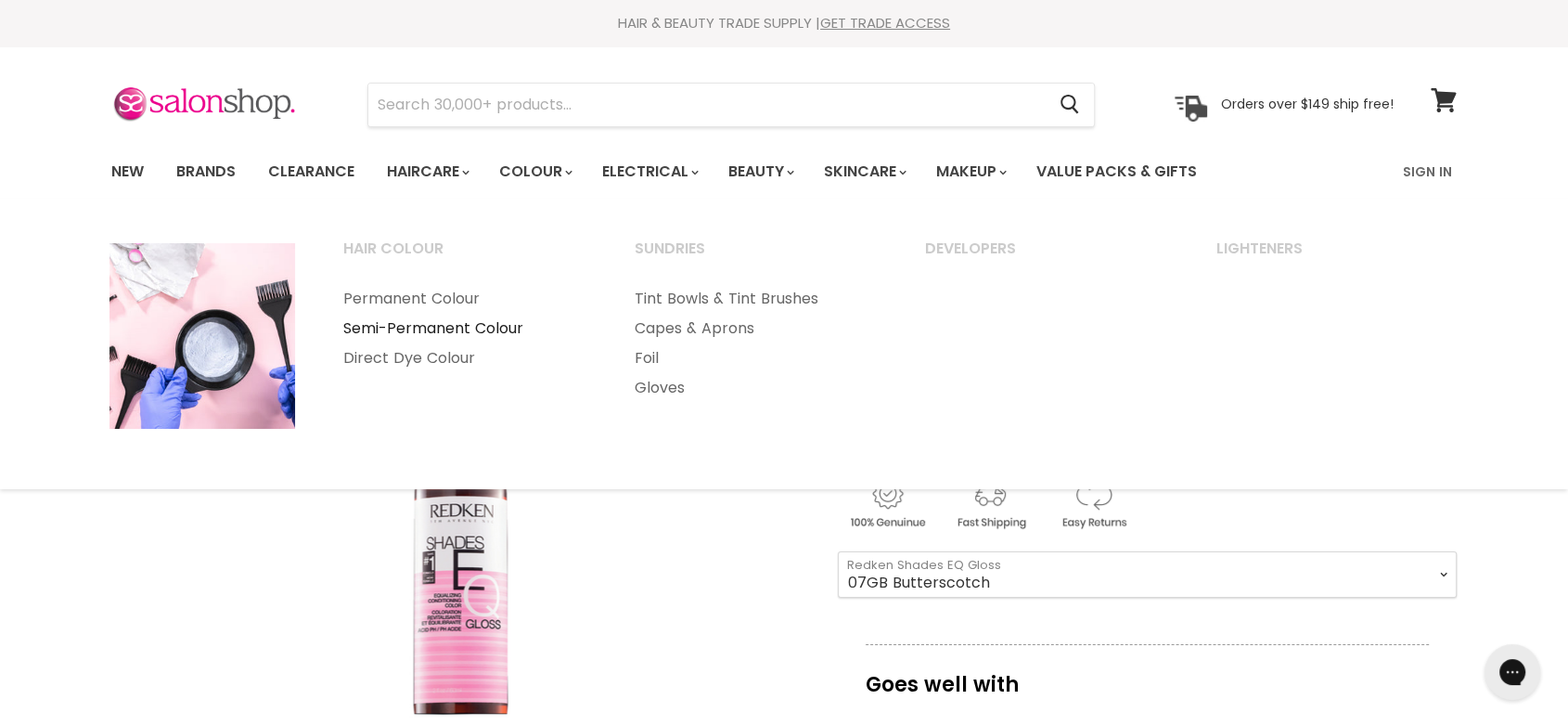 click on "Semi-Permanent Colour" at bounding box center [464, 329] 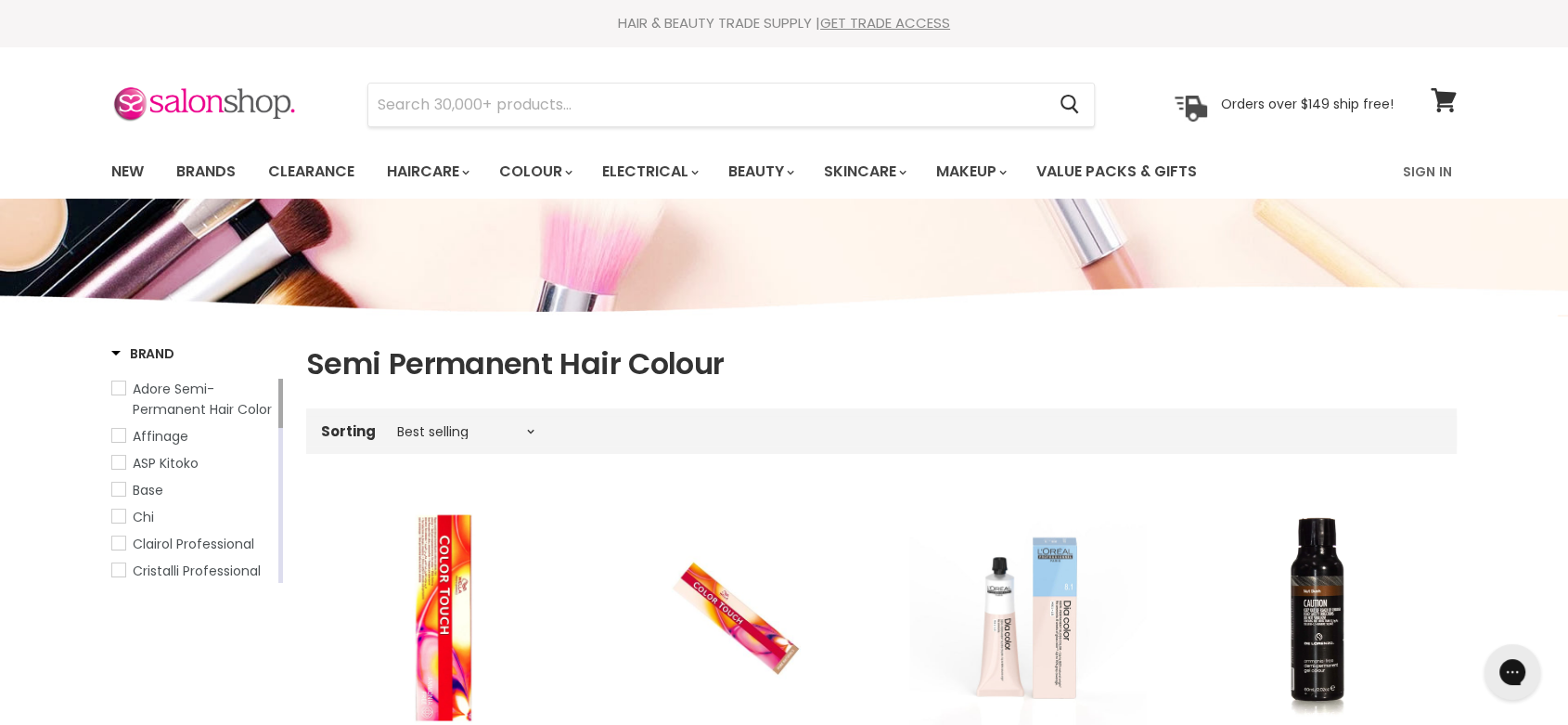 scroll, scrollTop: 0, scrollLeft: 0, axis: both 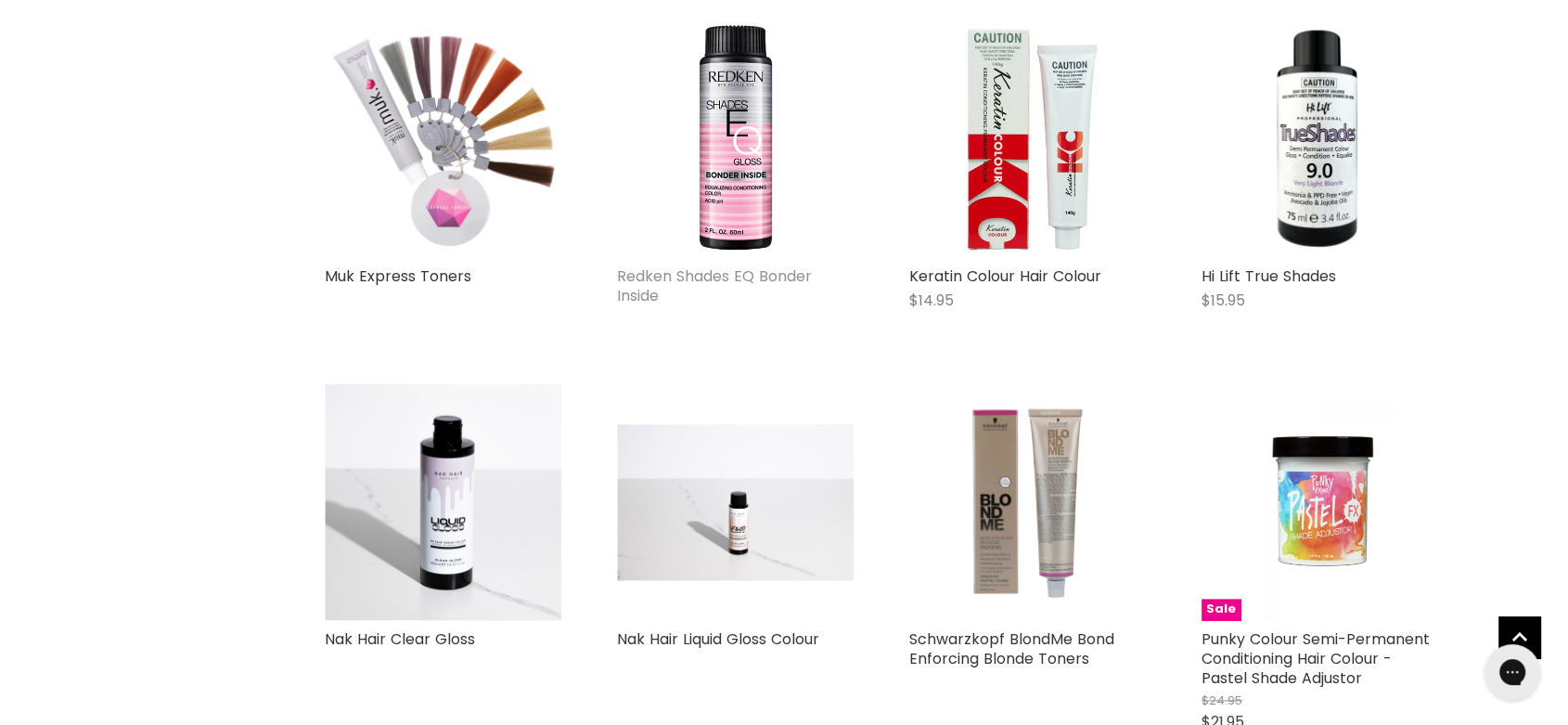click on "Redken Shades EQ Bonder Inside" at bounding box center [714, 286] 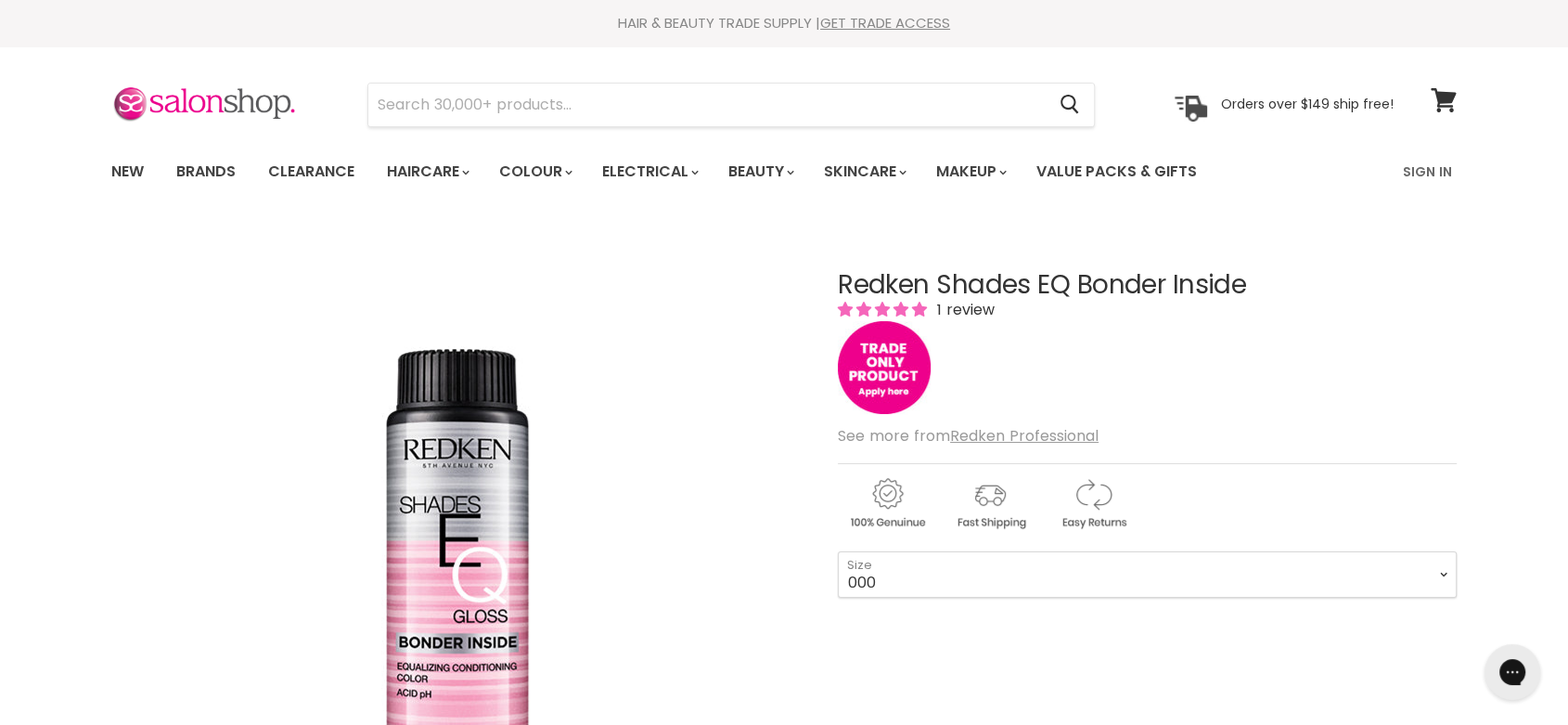 scroll, scrollTop: 0, scrollLeft: 0, axis: both 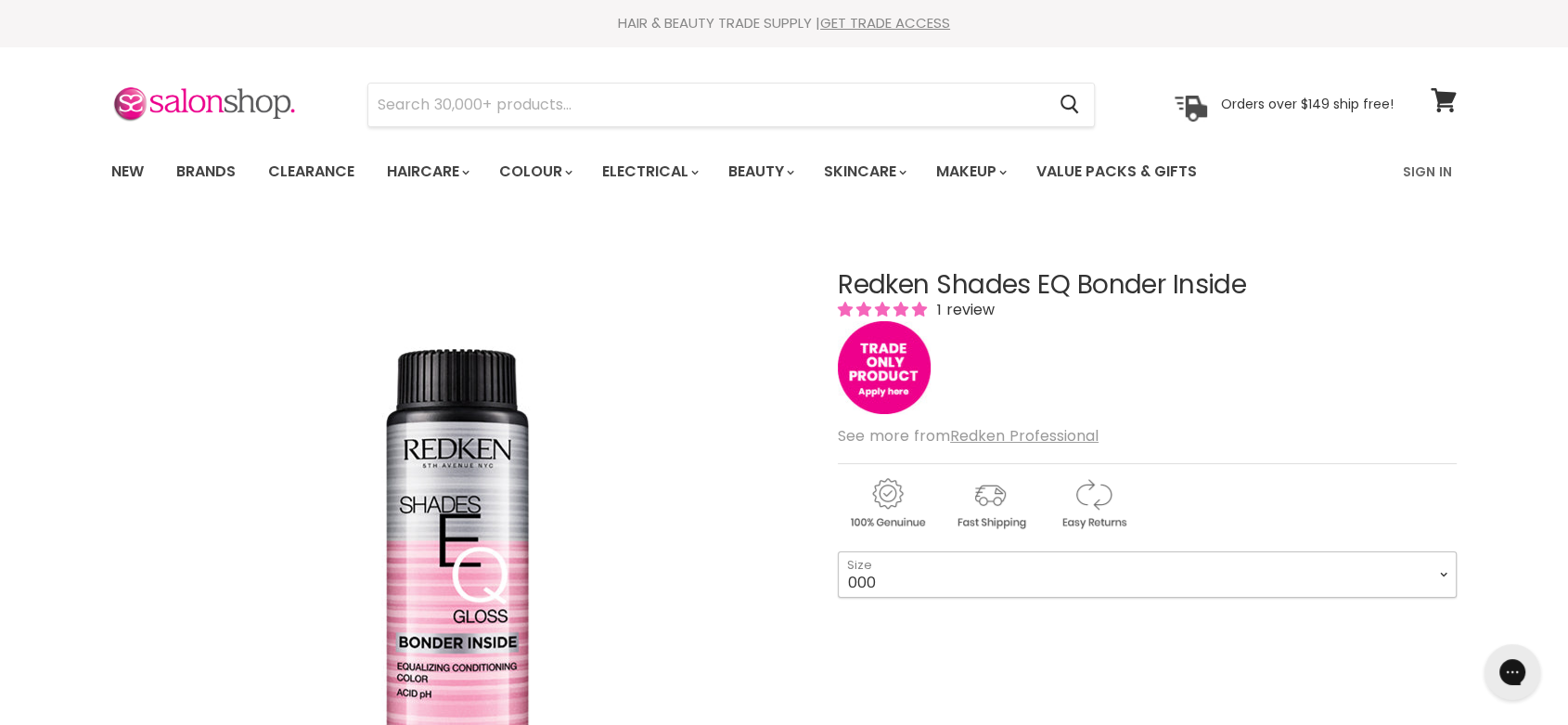 click on "000
09N Café Au Lait
09P Opal Glow
09T Chrome
09V Platinum Ice
10N Delicate Natural
010NA Marble
010NB Caramel Cloud
010P Ivory Pearl
010T Platinum
010VV Lavendar Ice
010GI Tahitian Sand
010G Lemon Icing" at bounding box center [1147, 575] 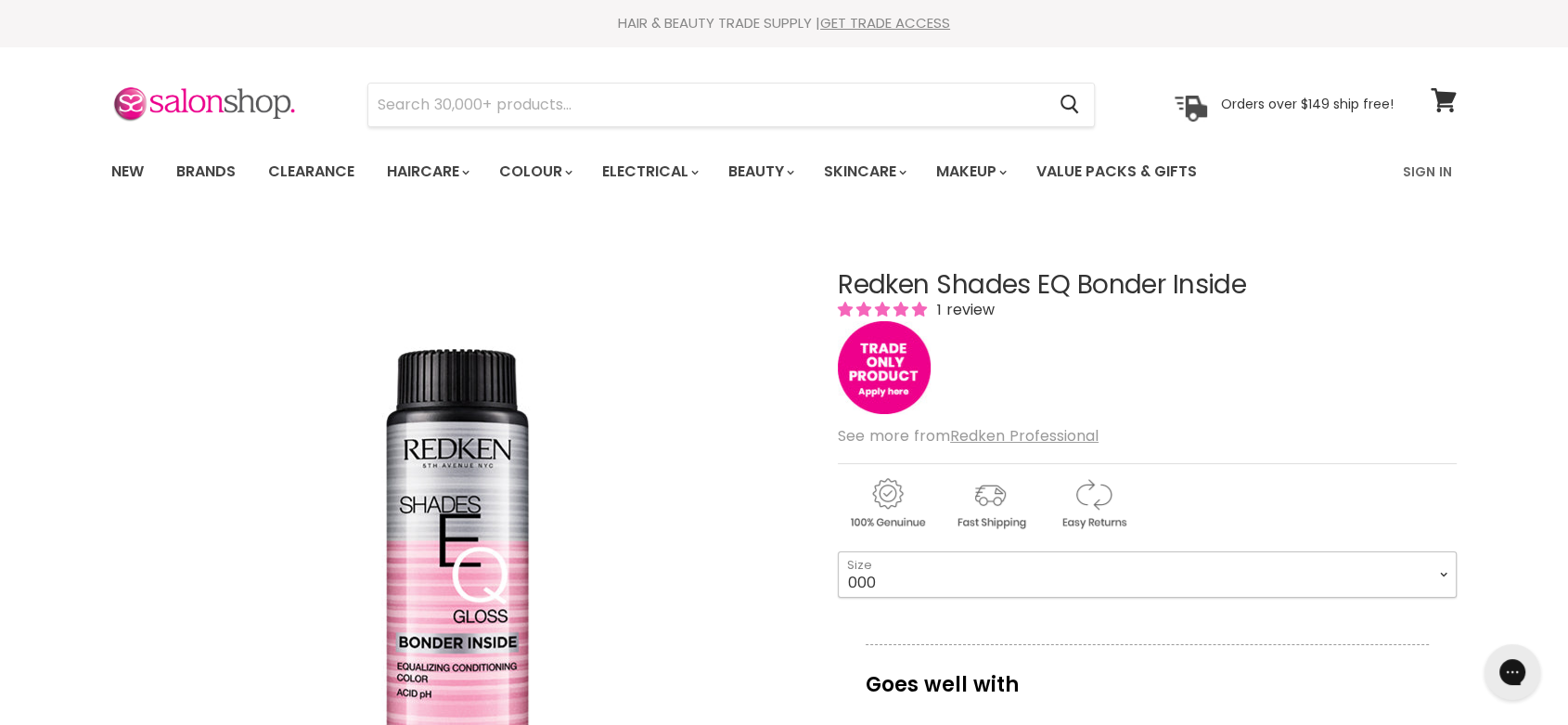 click on "000
09N Café Au Lait
09P Opal Glow
09T Chrome
09V Platinum Ice
10N Delicate Natural
010NA Marble
010NB Caramel Cloud
010P Ivory Pearl
010T Platinum
010VV Lavendar Ice
010GI Tahitian Sand
010G Lemon Icing" at bounding box center (1147, 575) 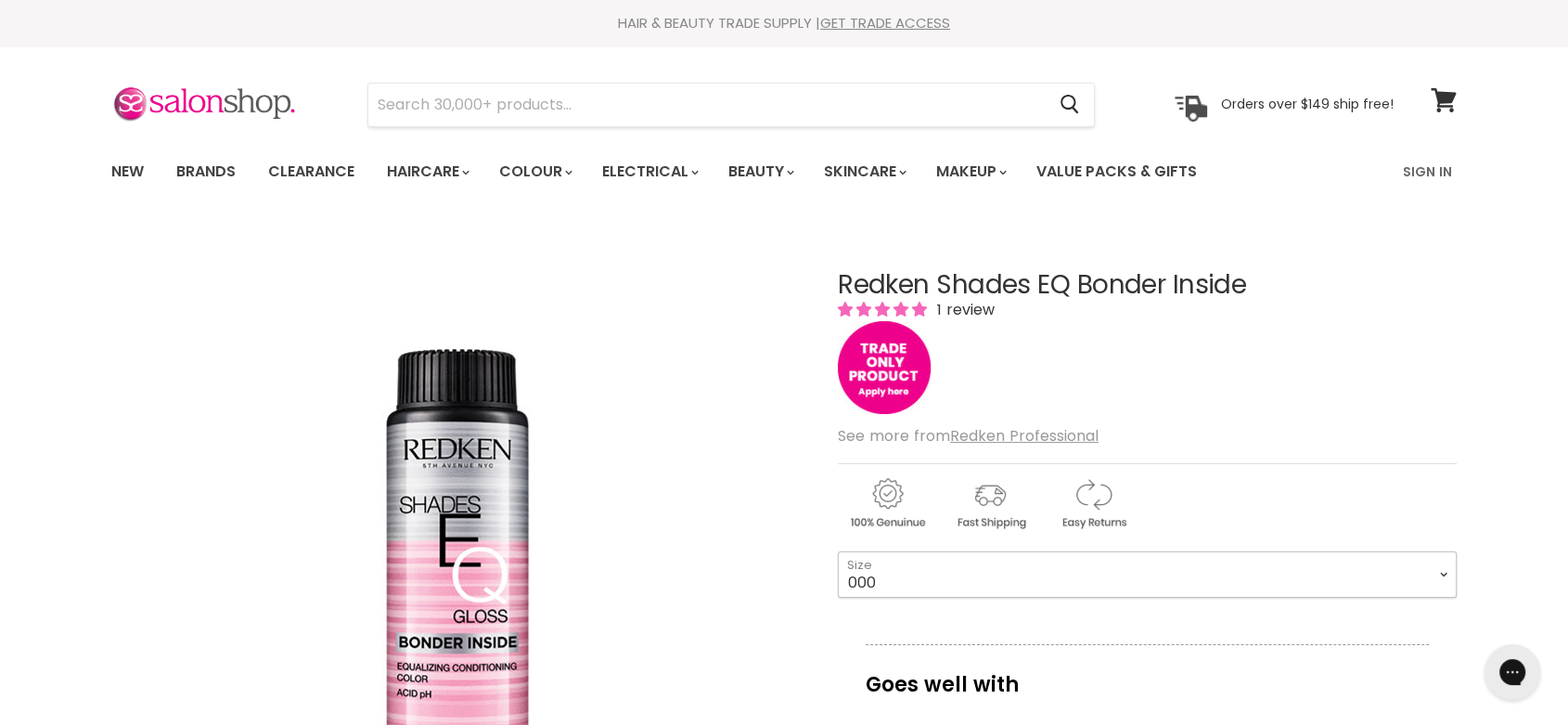 select on "010NW Iced Piña" 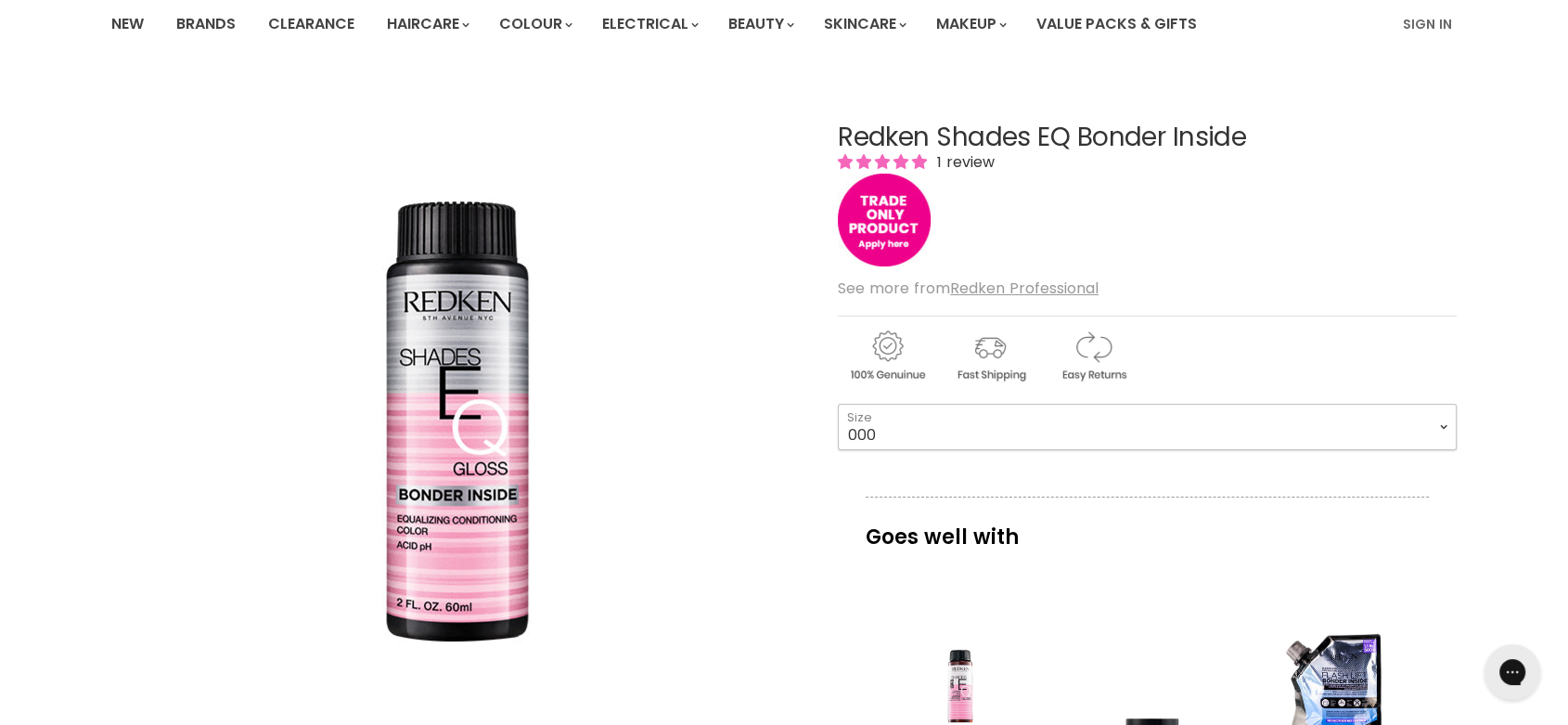 scroll, scrollTop: 188, scrollLeft: 0, axis: vertical 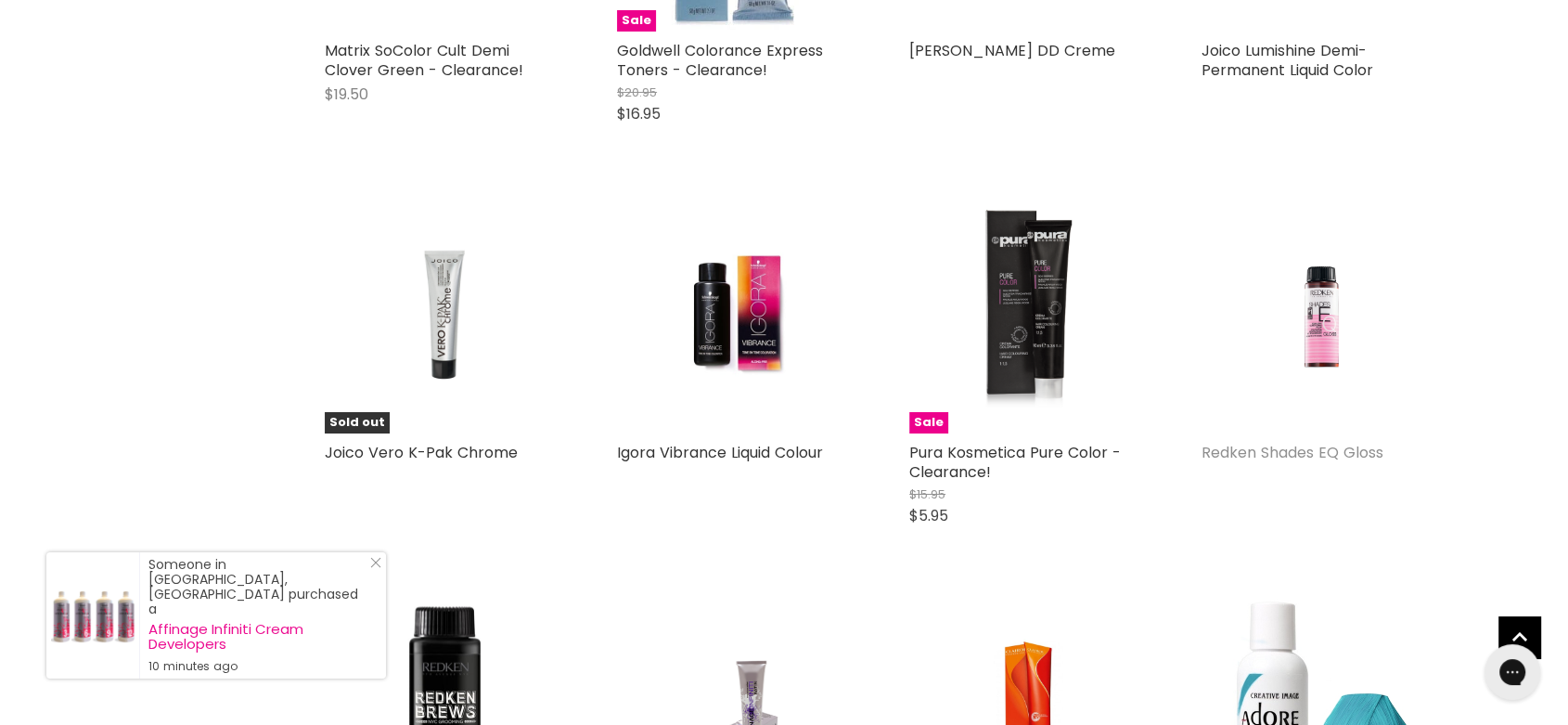 click on "Redken Shades EQ Gloss" at bounding box center (1292, 452) 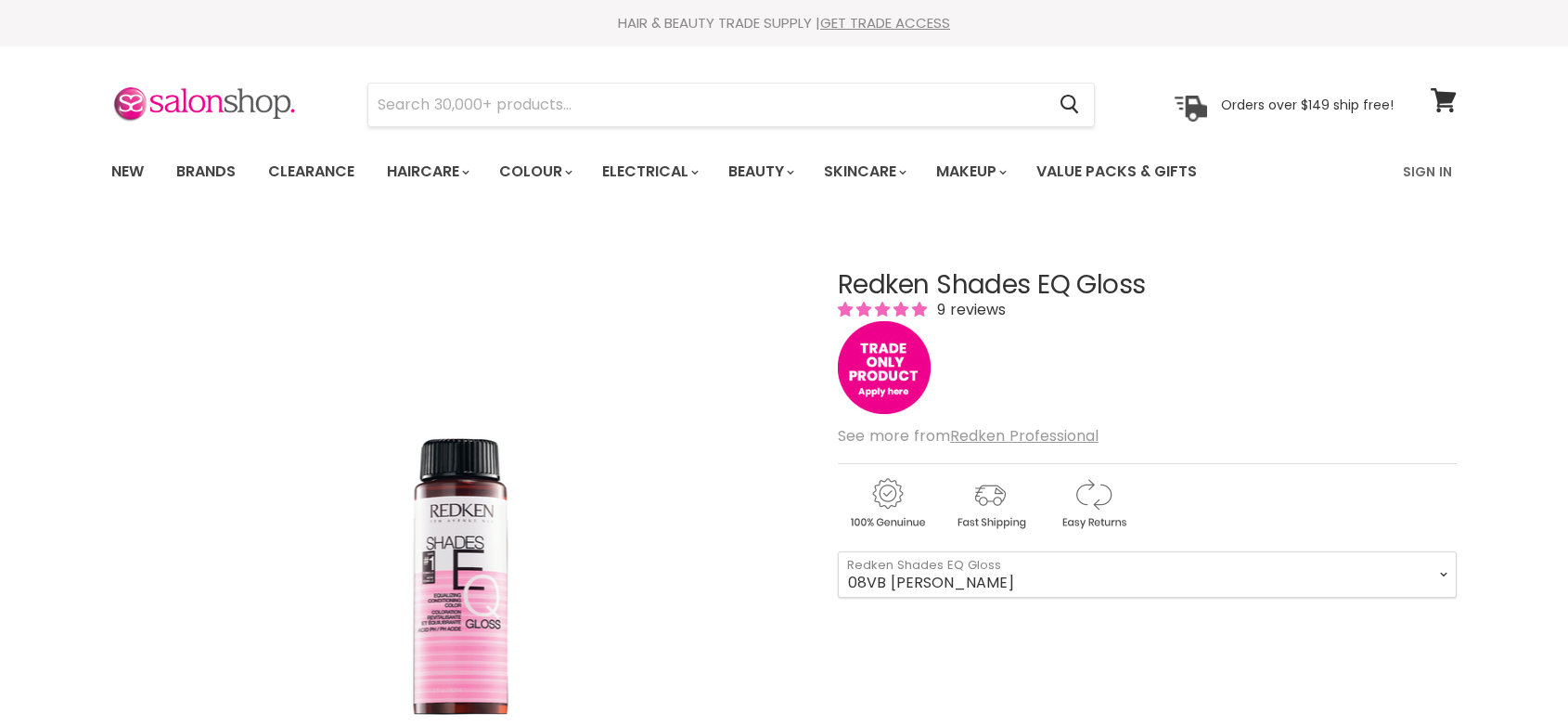 scroll, scrollTop: 0, scrollLeft: 0, axis: both 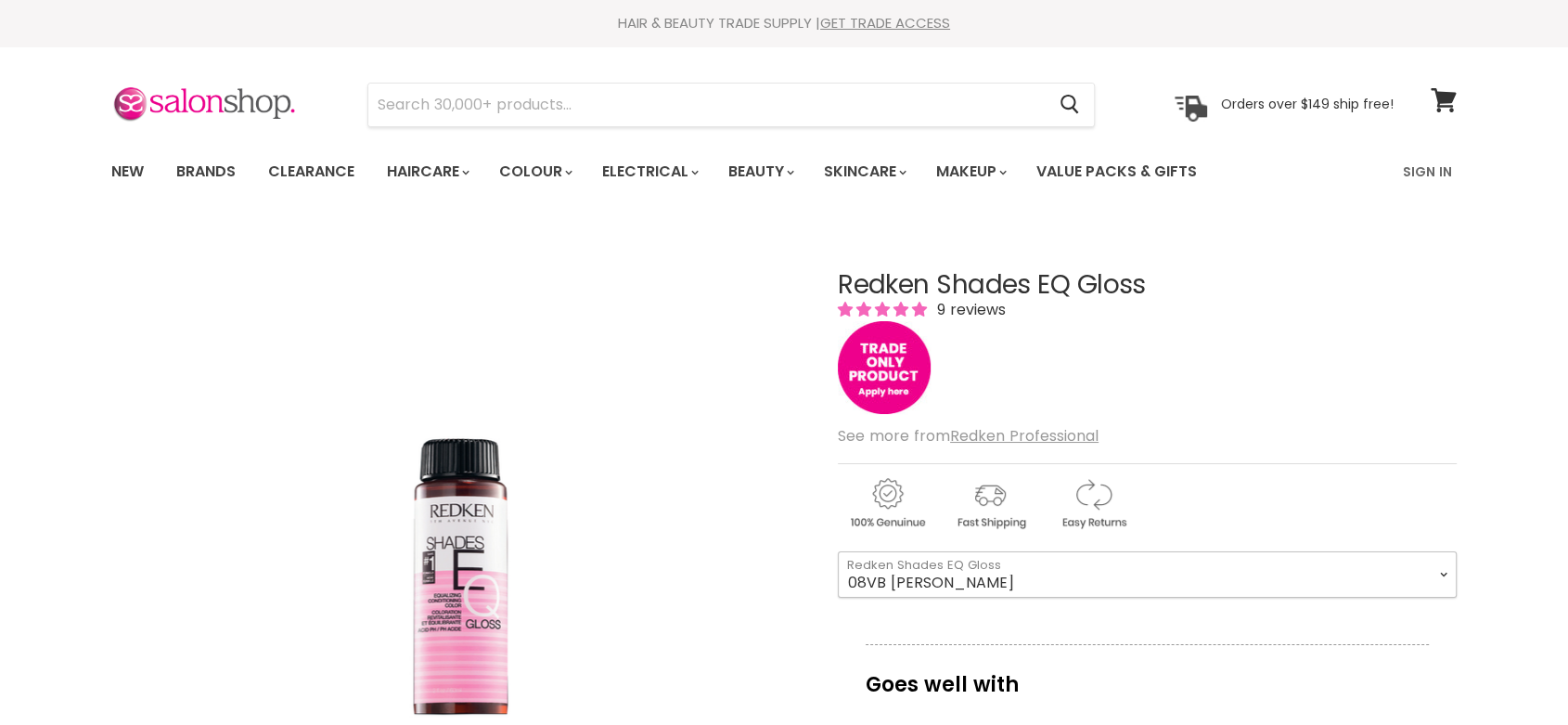 click on "08VB [PERSON_NAME]
05V Cosmic Violet
06VB [GEOGRAPHIC_DATA]
04NA Storm Cloud
06NA Granite
08NA Volcanic
09NA Mist
06T Iron
07T Steel
08T Silver
06GN [PERSON_NAME]
08GN Ivy
01B Onyx" at bounding box center [1147, 575] 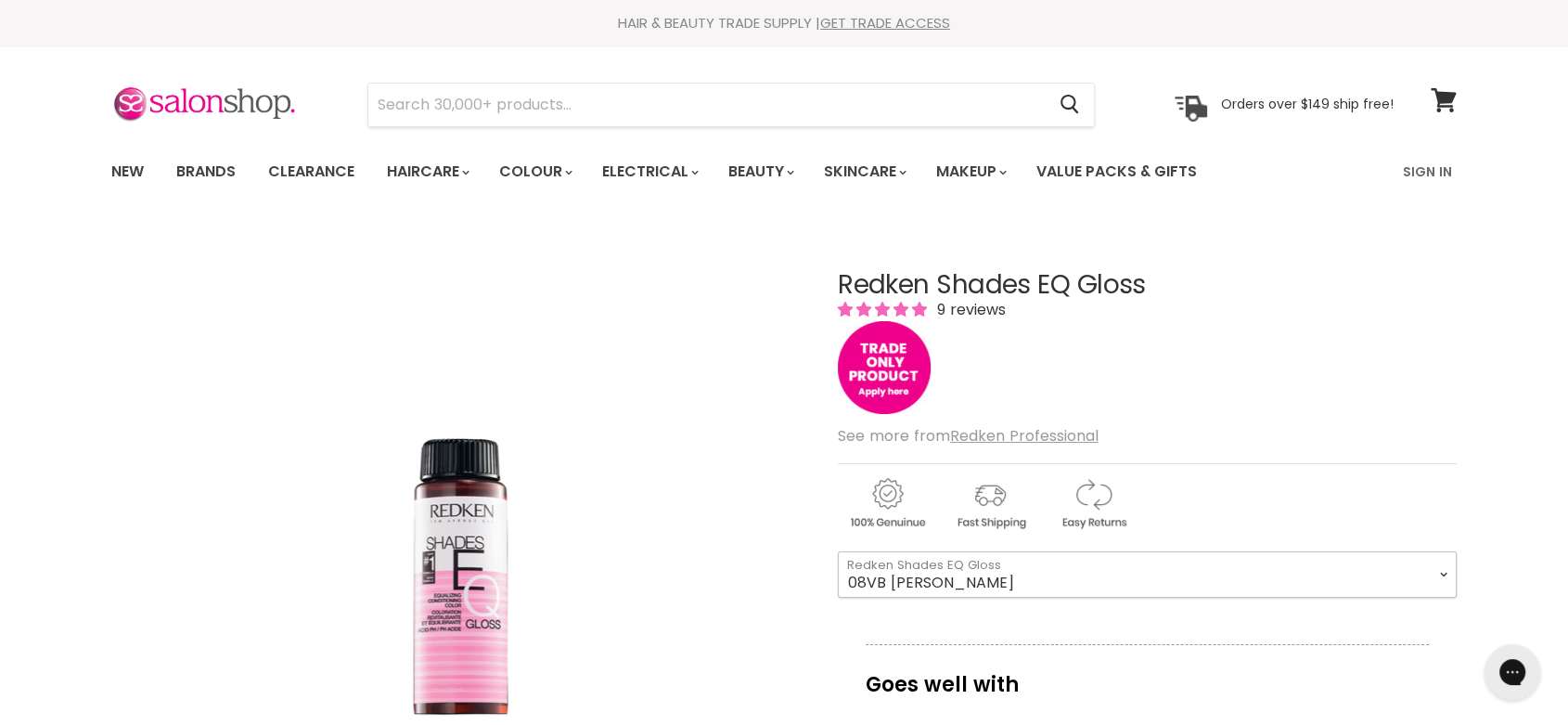 scroll, scrollTop: 0, scrollLeft: 0, axis: both 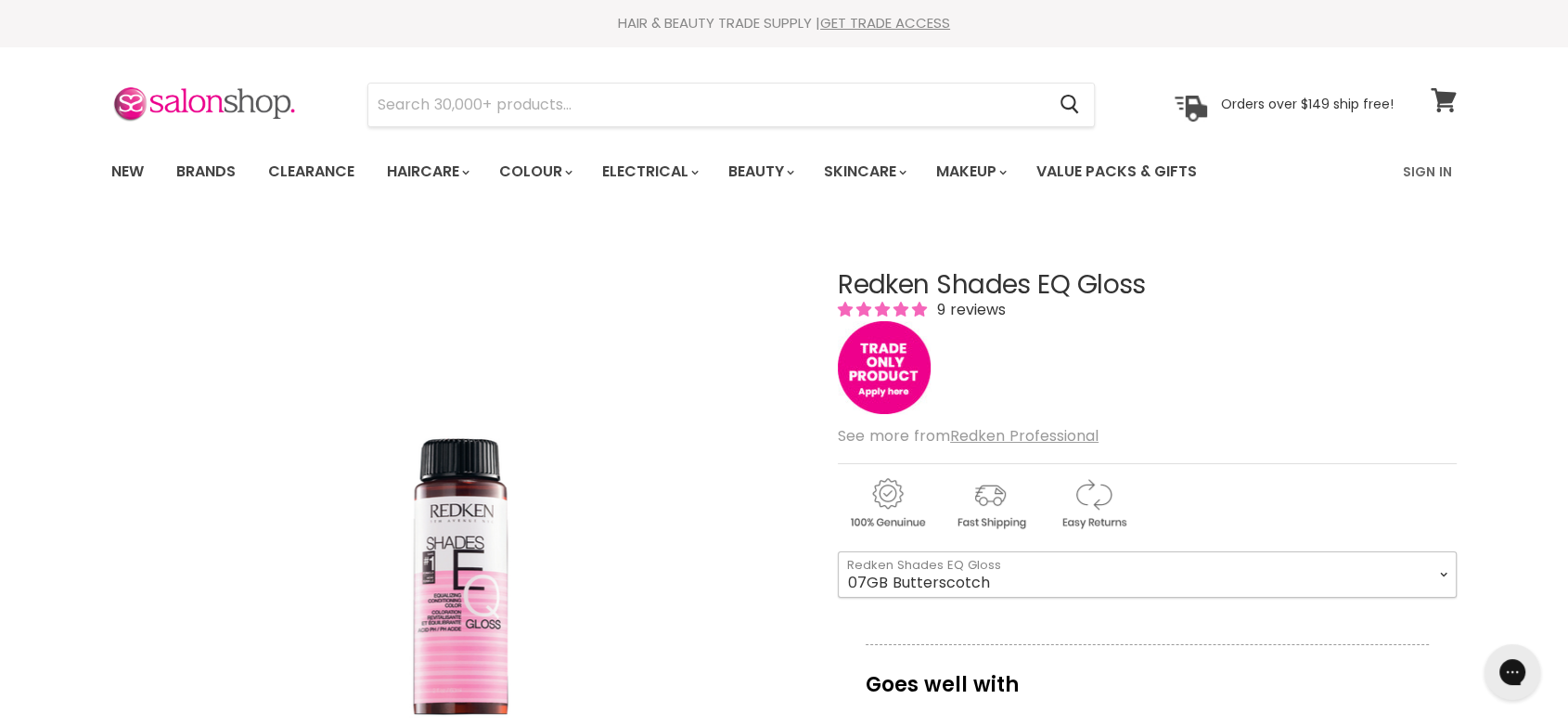 click on "08VB [PERSON_NAME]
05V Cosmic Violet
06VB [GEOGRAPHIC_DATA]
04NA Storm Cloud
06NA Granite
08NA Volcanic
09NA Mist
06T Iron
07T Steel
08T Silver
06GN [PERSON_NAME]
08GN Ivy
01B Onyx" at bounding box center [1147, 575] 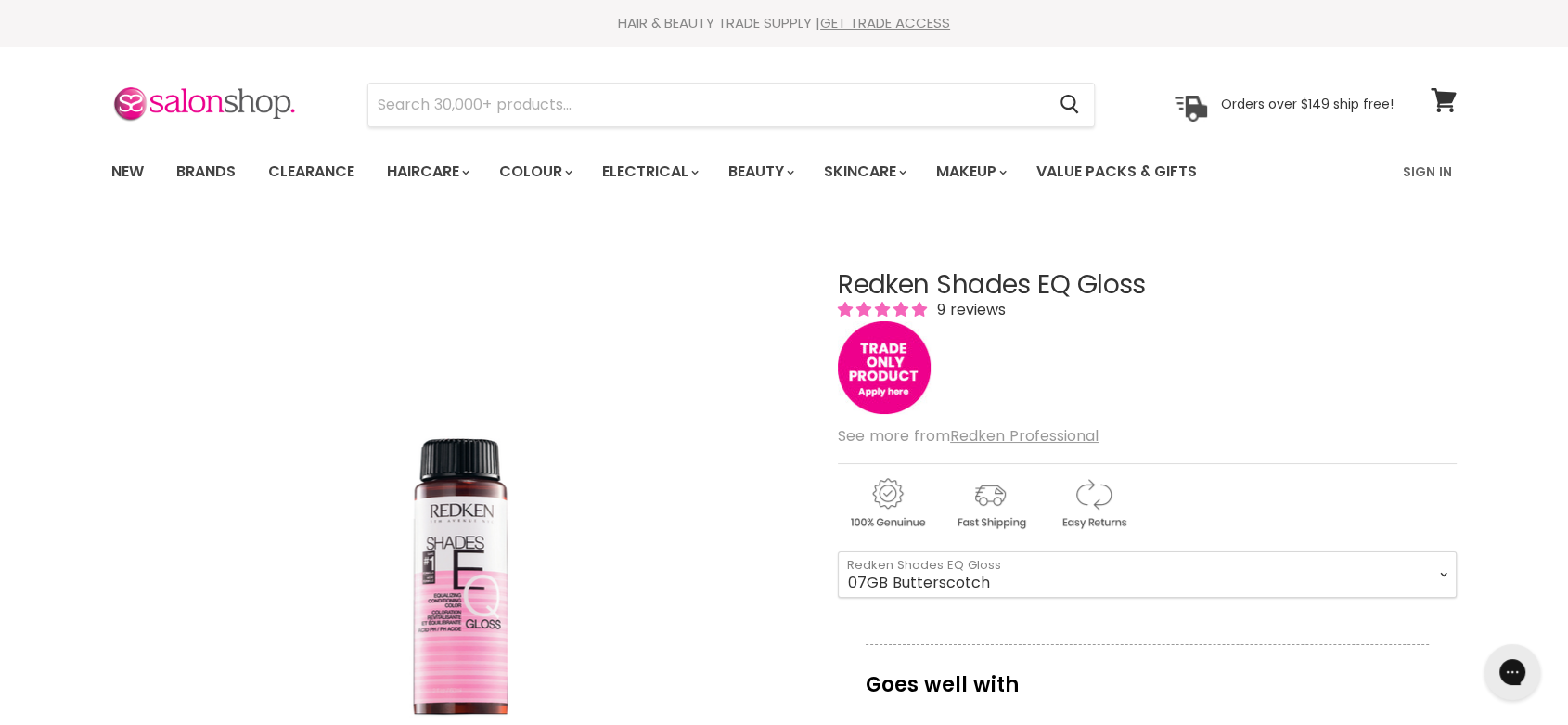 click on "Menu
Cancel" at bounding box center [784, 96] 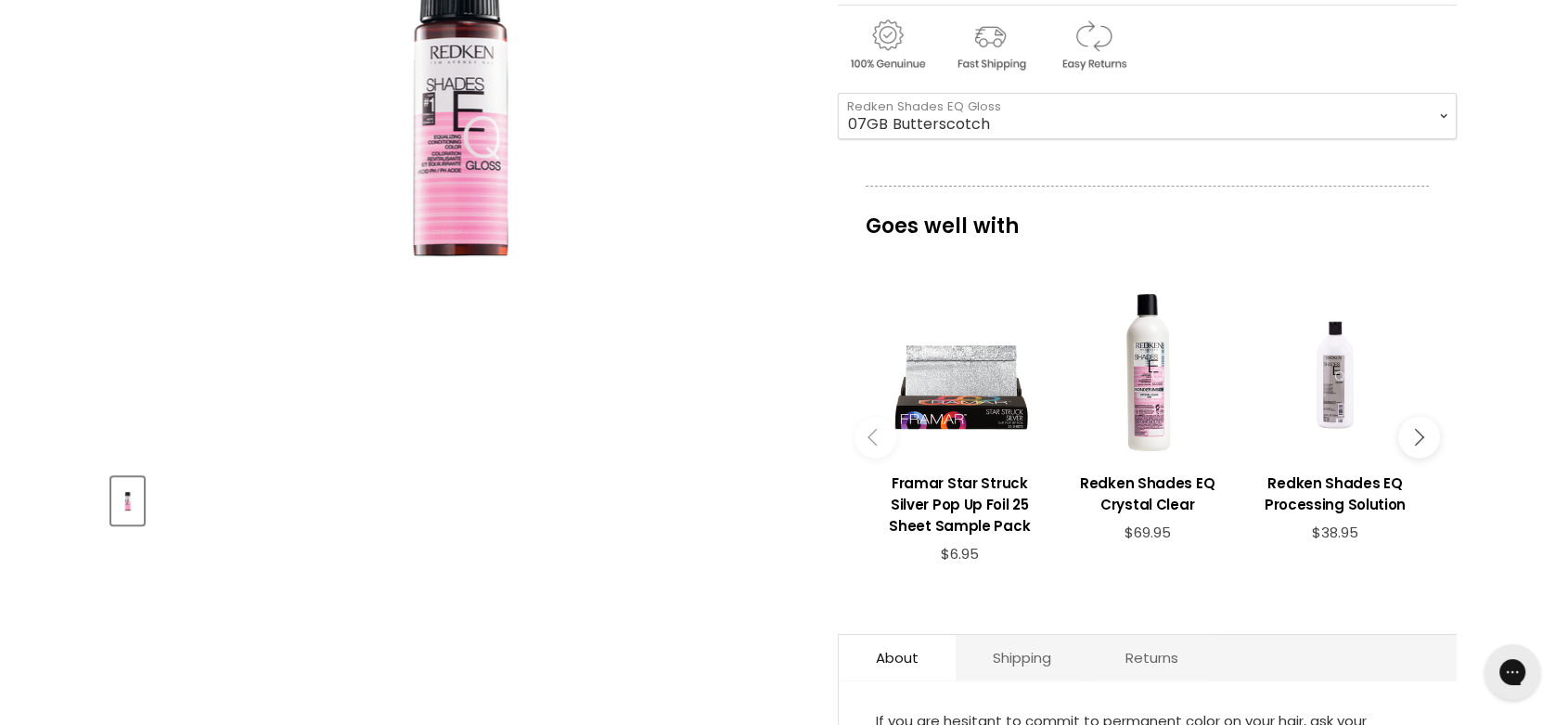 scroll, scrollTop: 489, scrollLeft: 0, axis: vertical 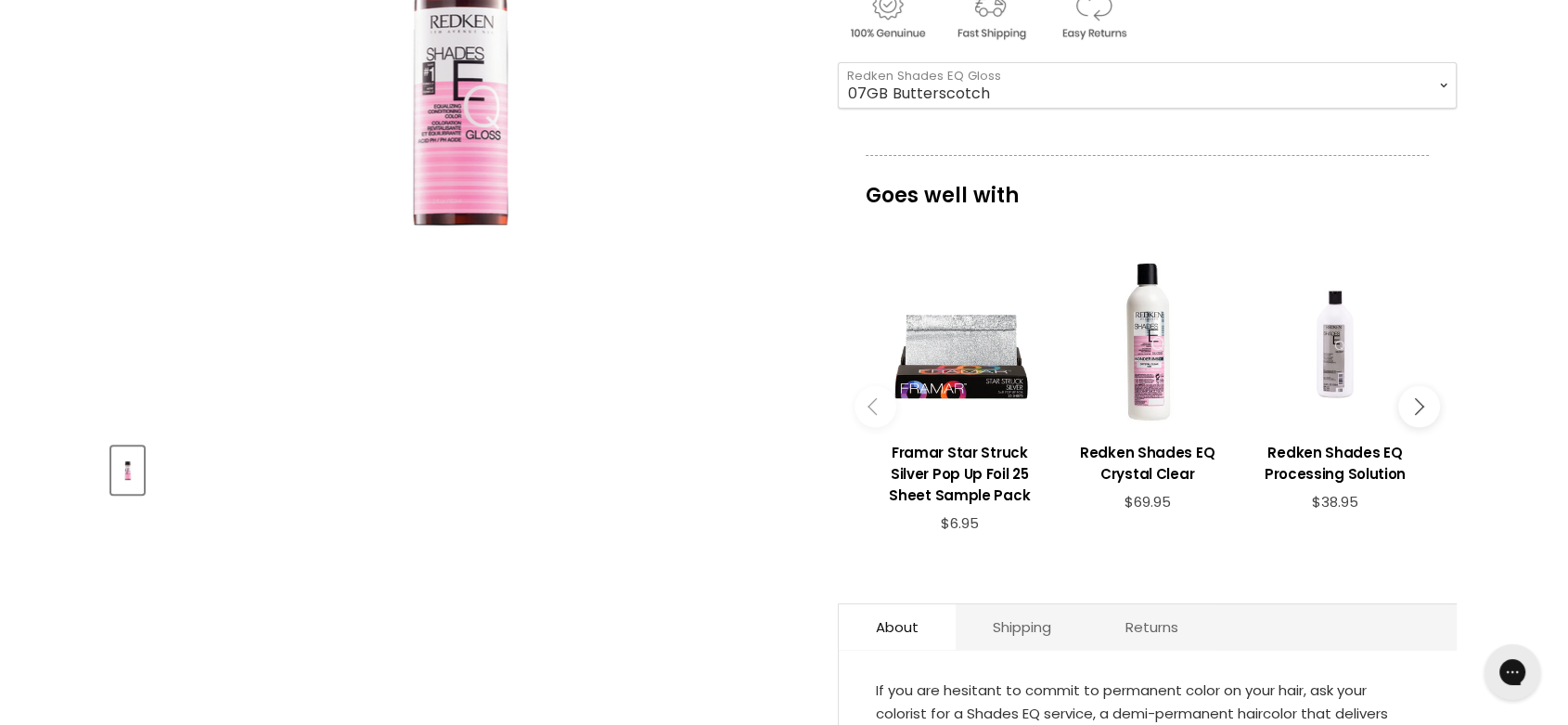 click at bounding box center [1419, 406] 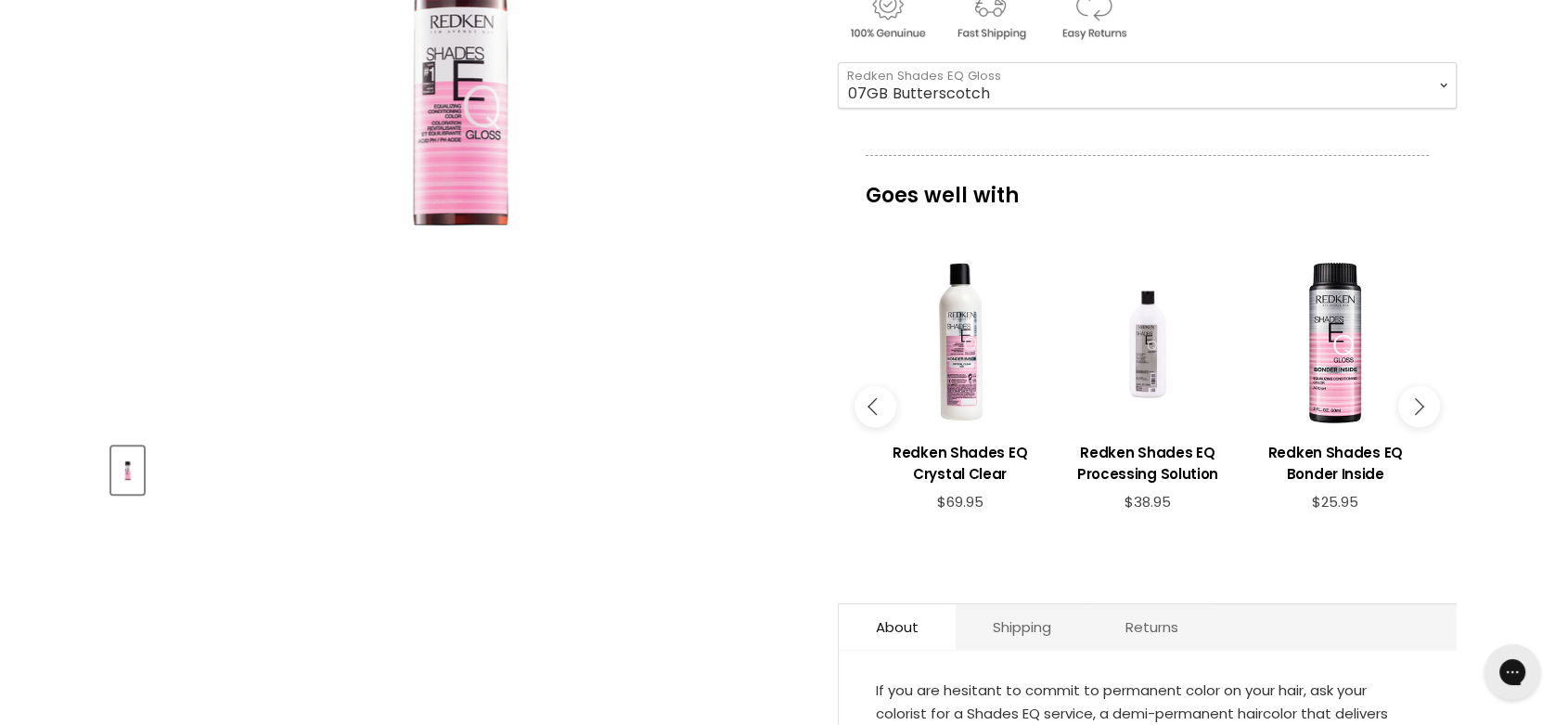 click at bounding box center [1419, 406] 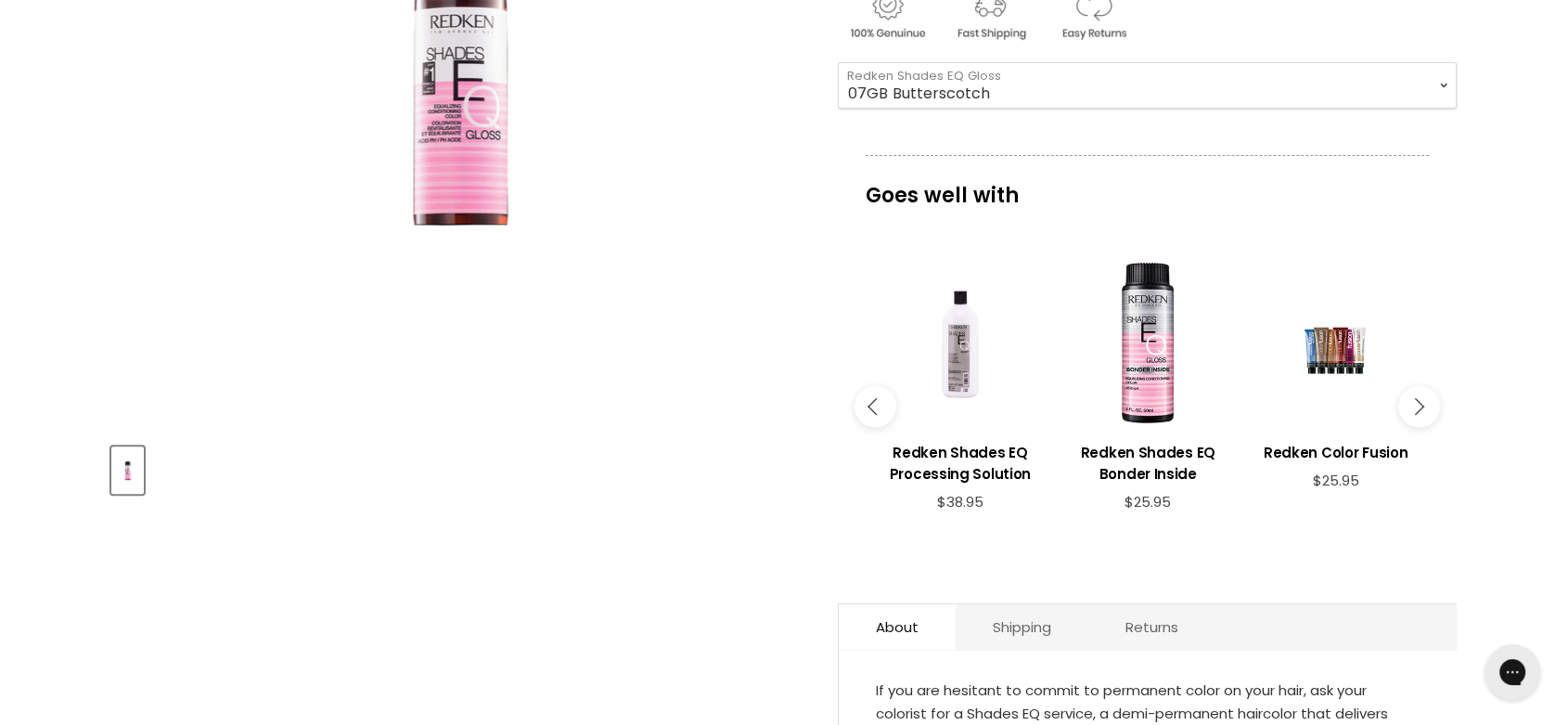 click at bounding box center (1419, 406) 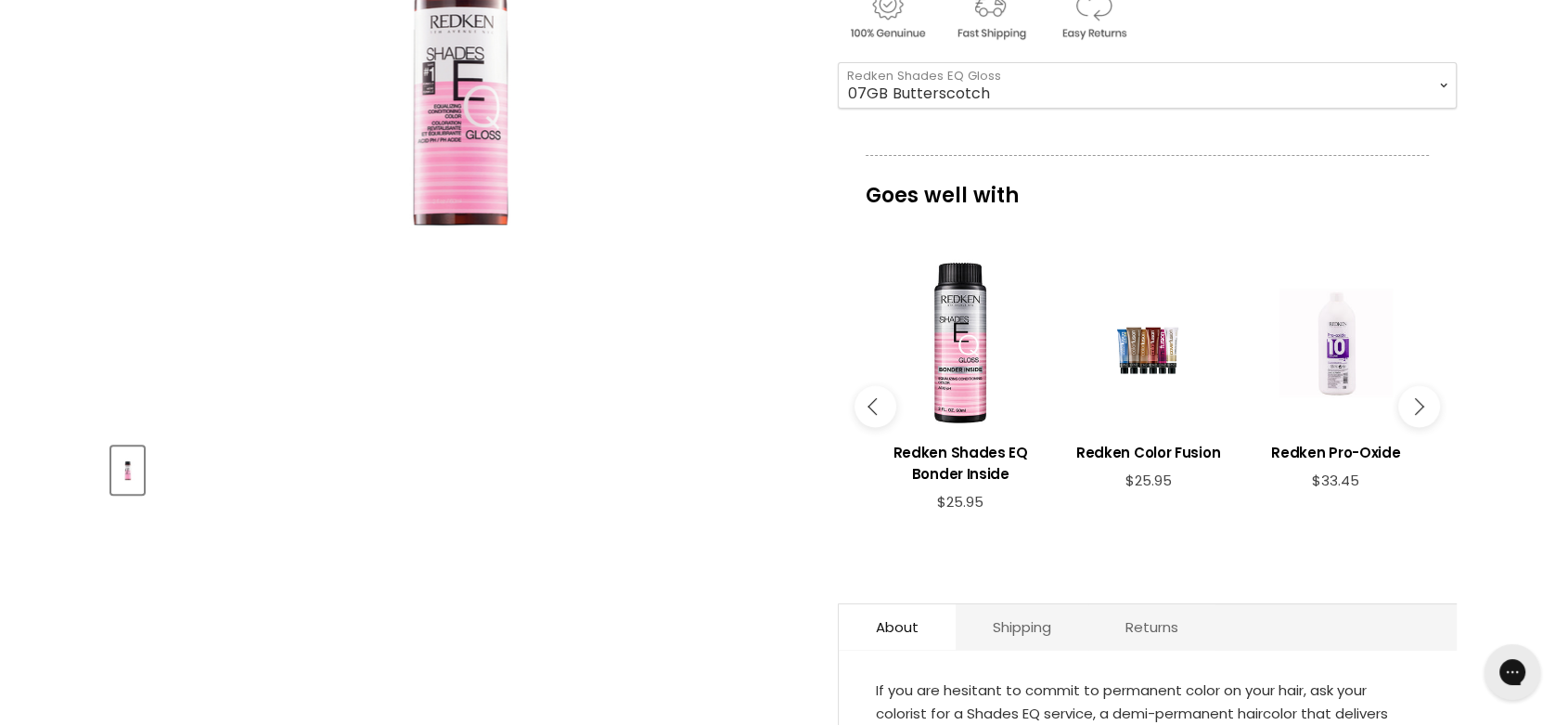 click at bounding box center (1419, 406) 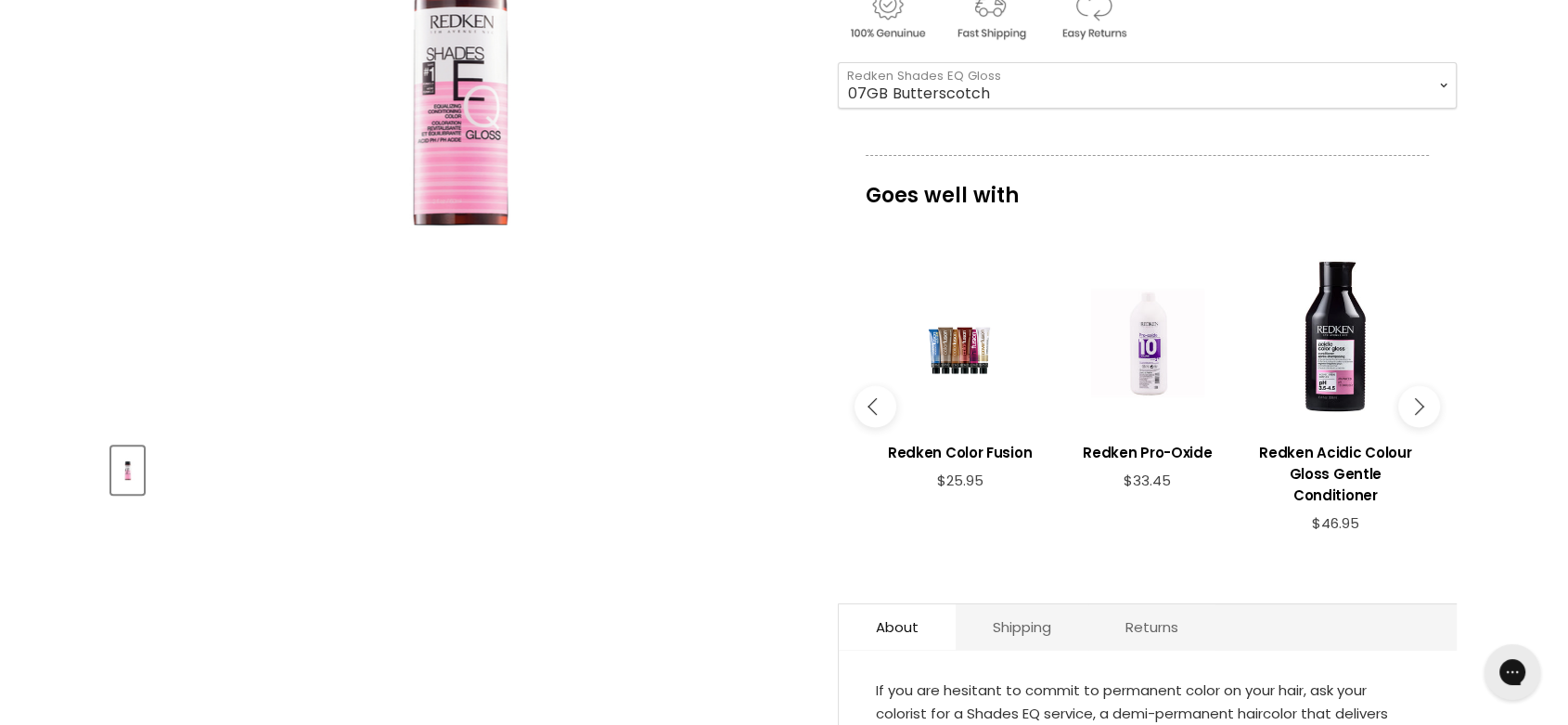 click at bounding box center [1419, 406] 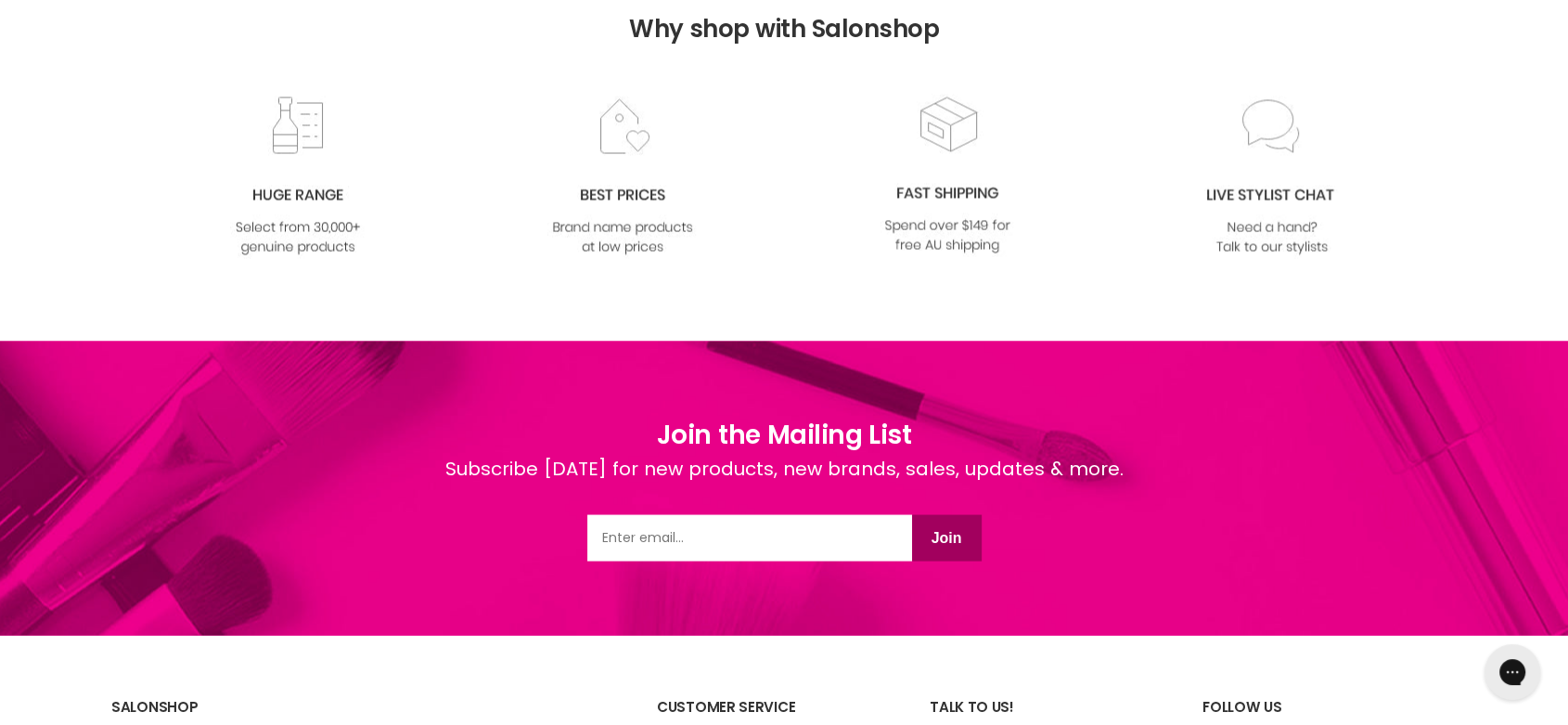 scroll, scrollTop: 3319, scrollLeft: 0, axis: vertical 